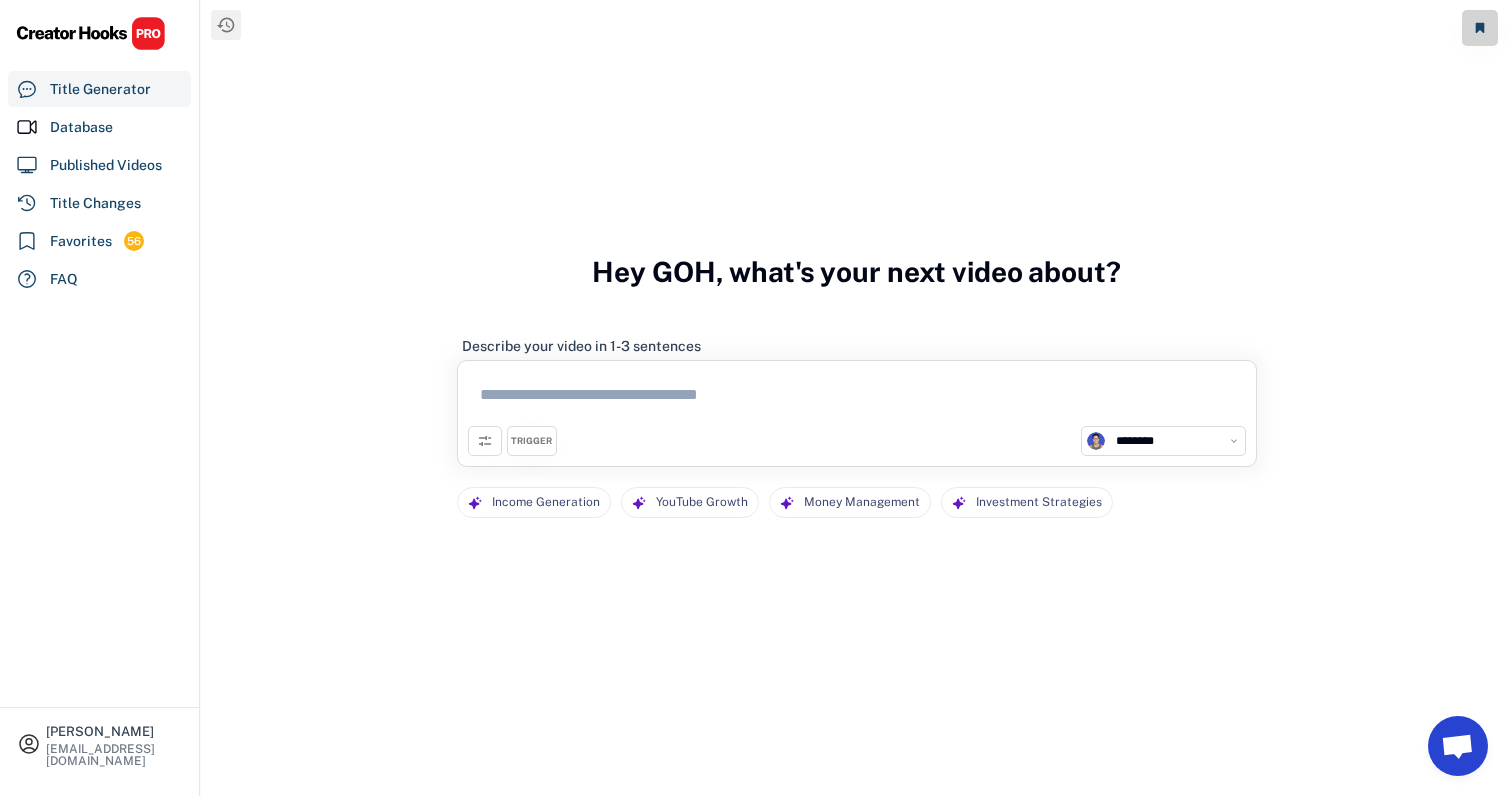 select on "**********" 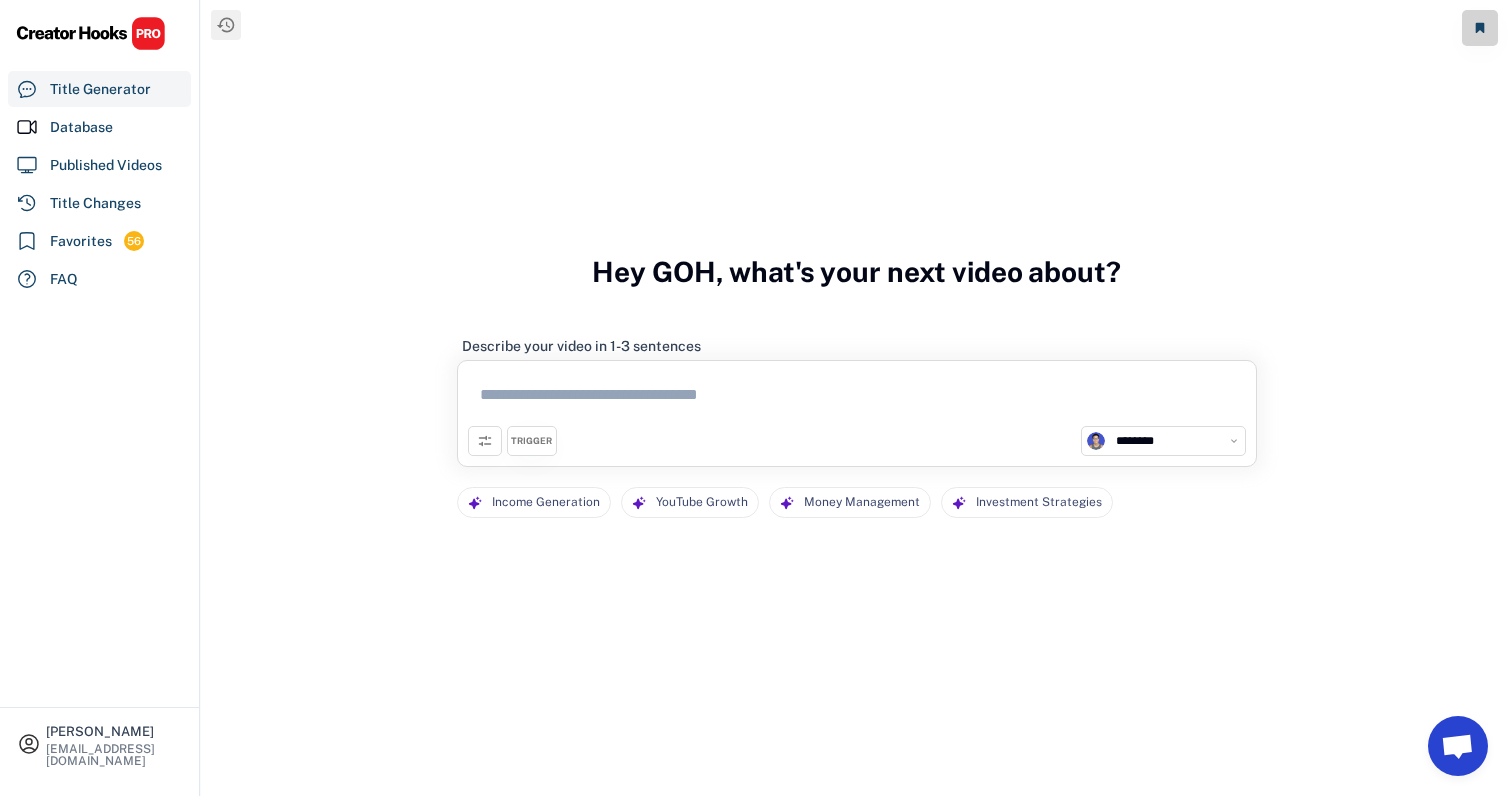 scroll, scrollTop: 0, scrollLeft: 0, axis: both 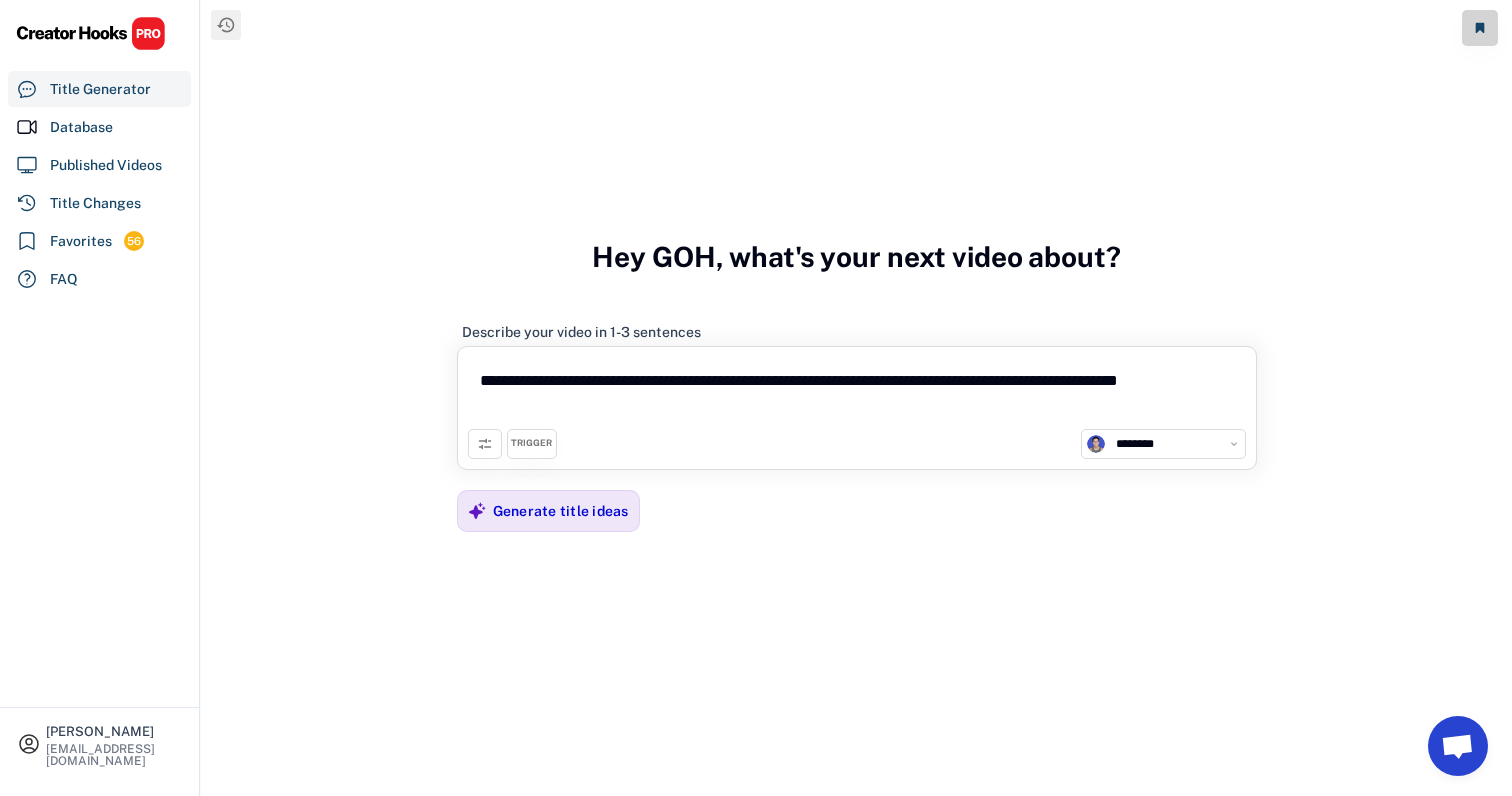 type on "**********" 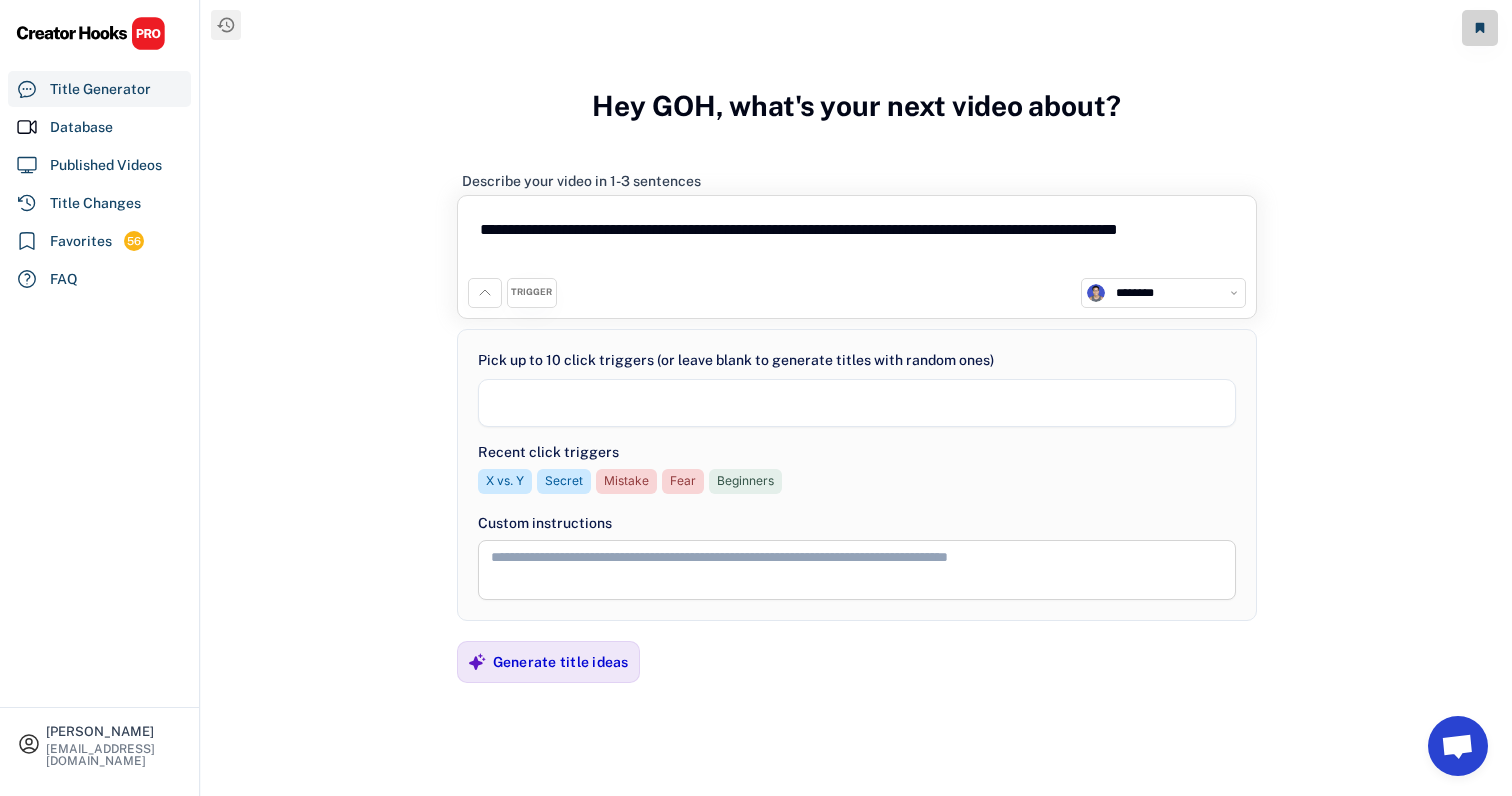 click at bounding box center [857, 403] 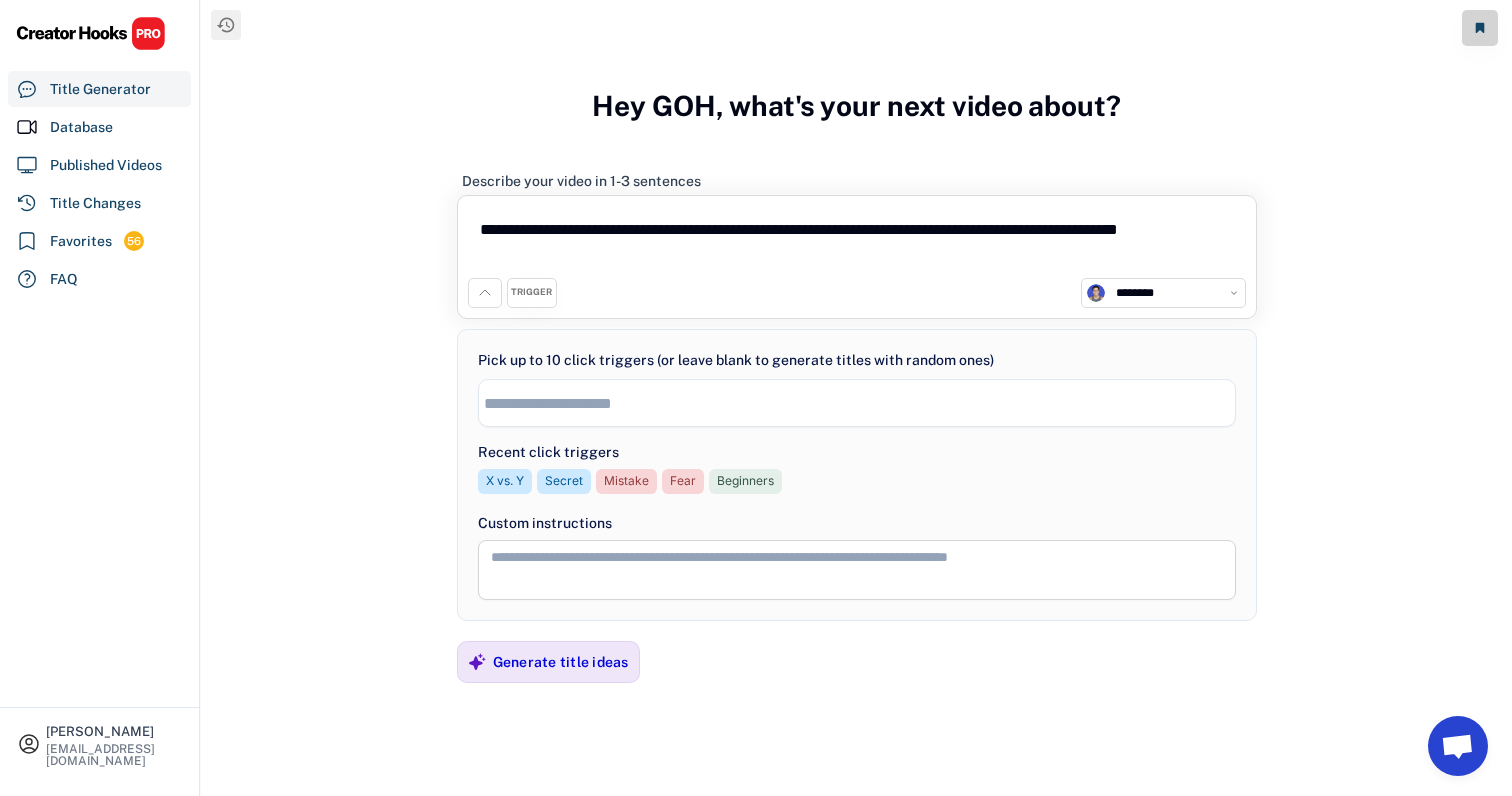 click at bounding box center [857, 401] 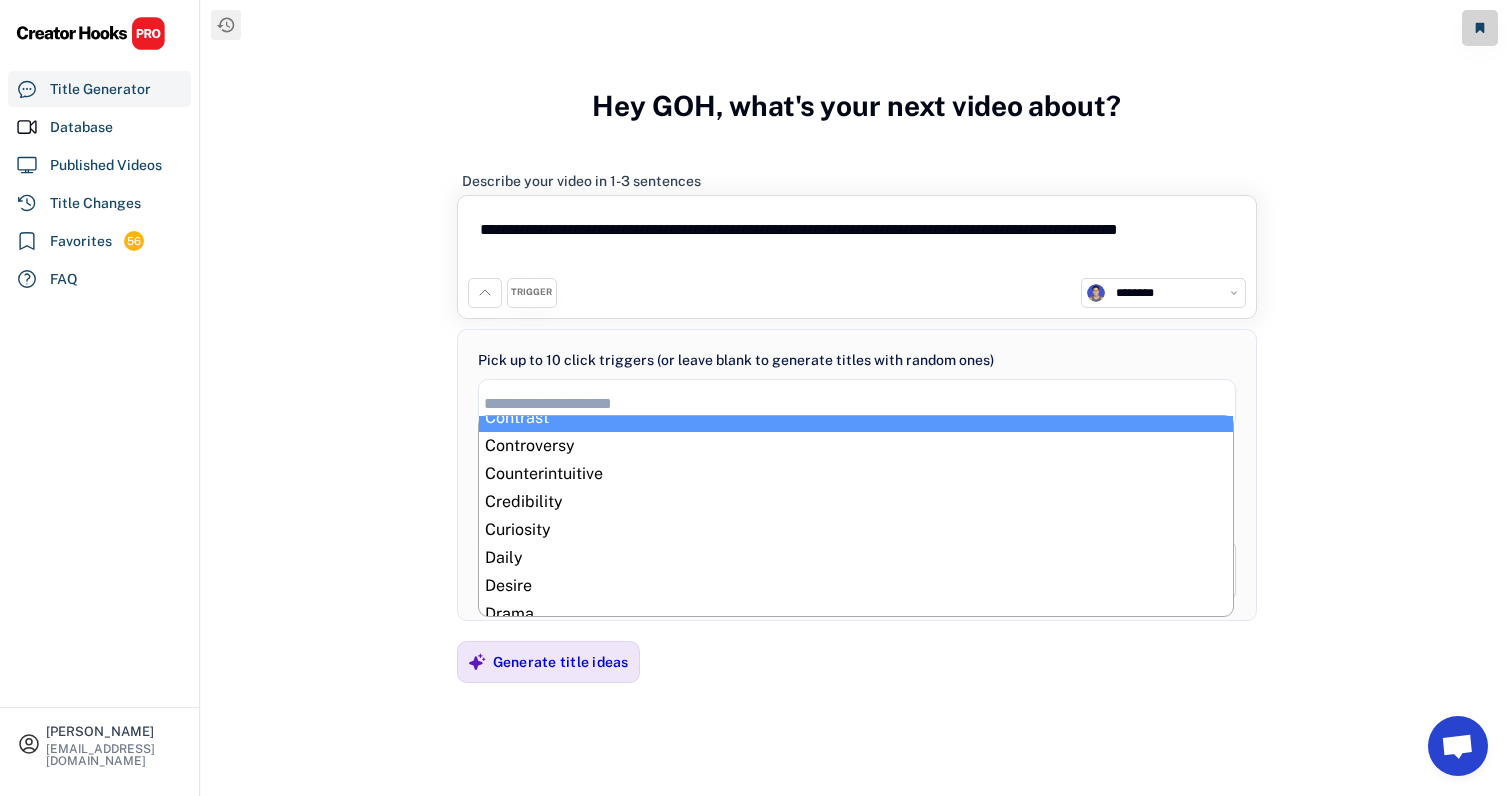 scroll, scrollTop: 189, scrollLeft: 0, axis: vertical 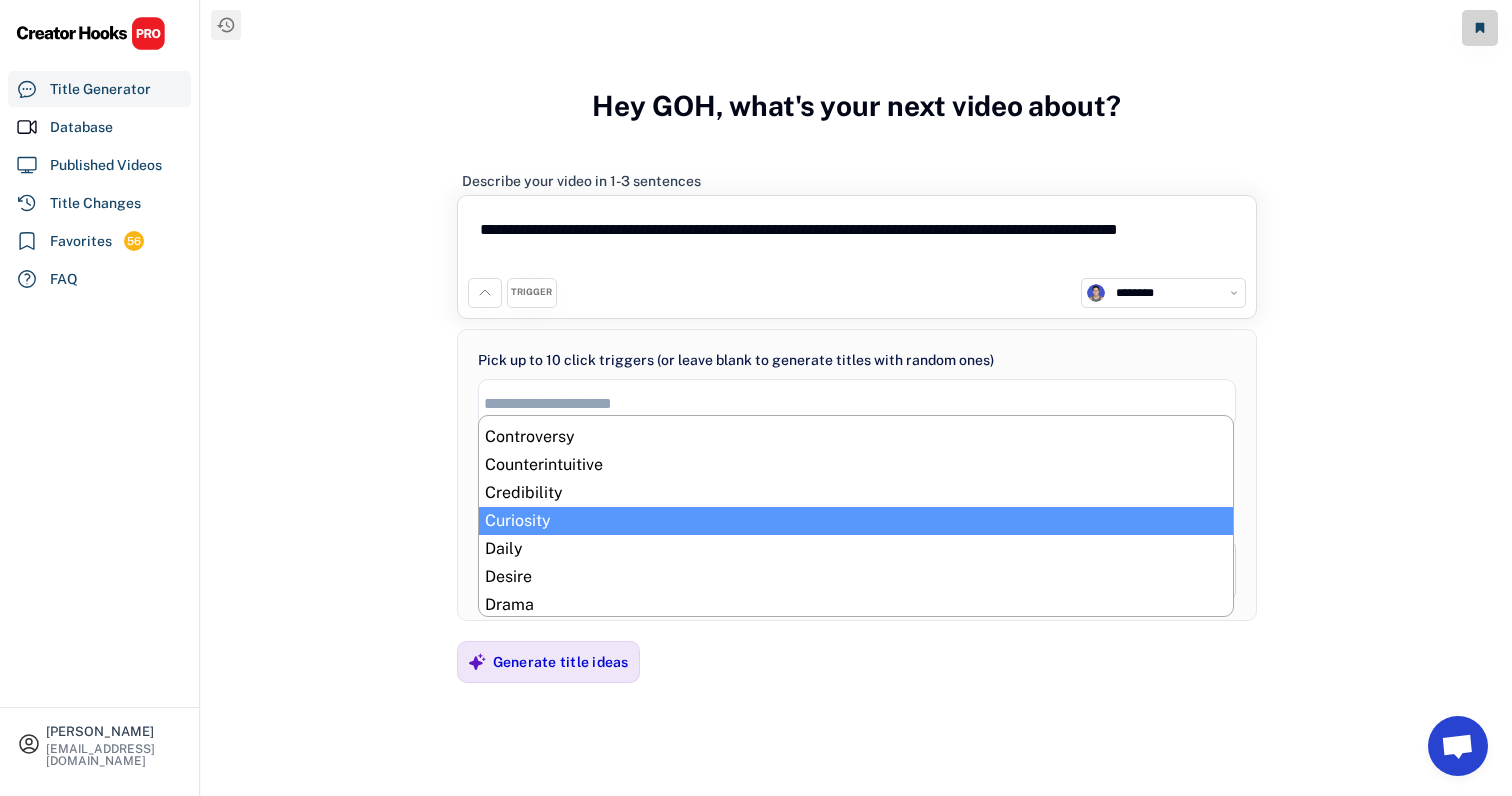 select on "**********" 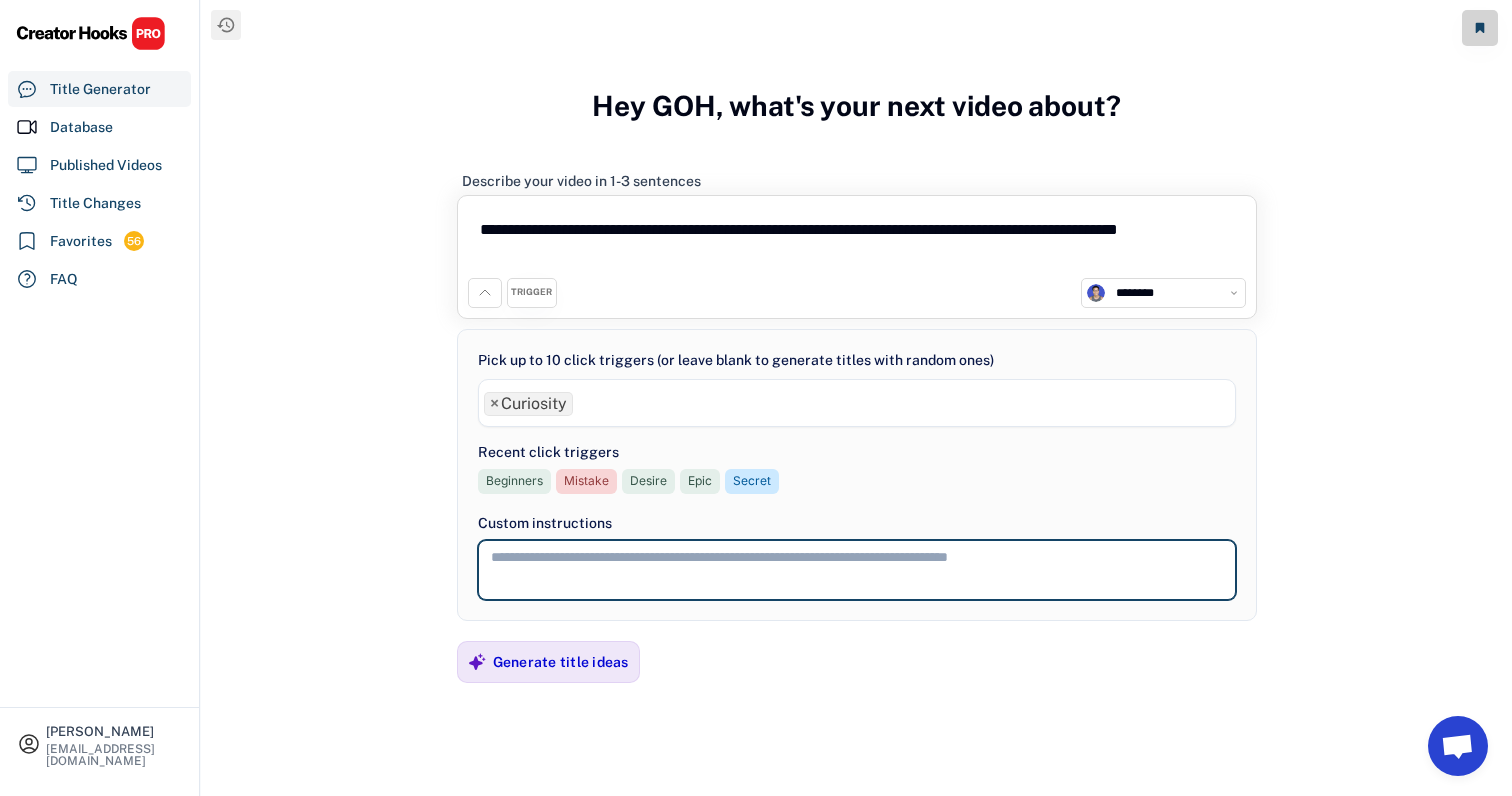 click at bounding box center [857, 570] 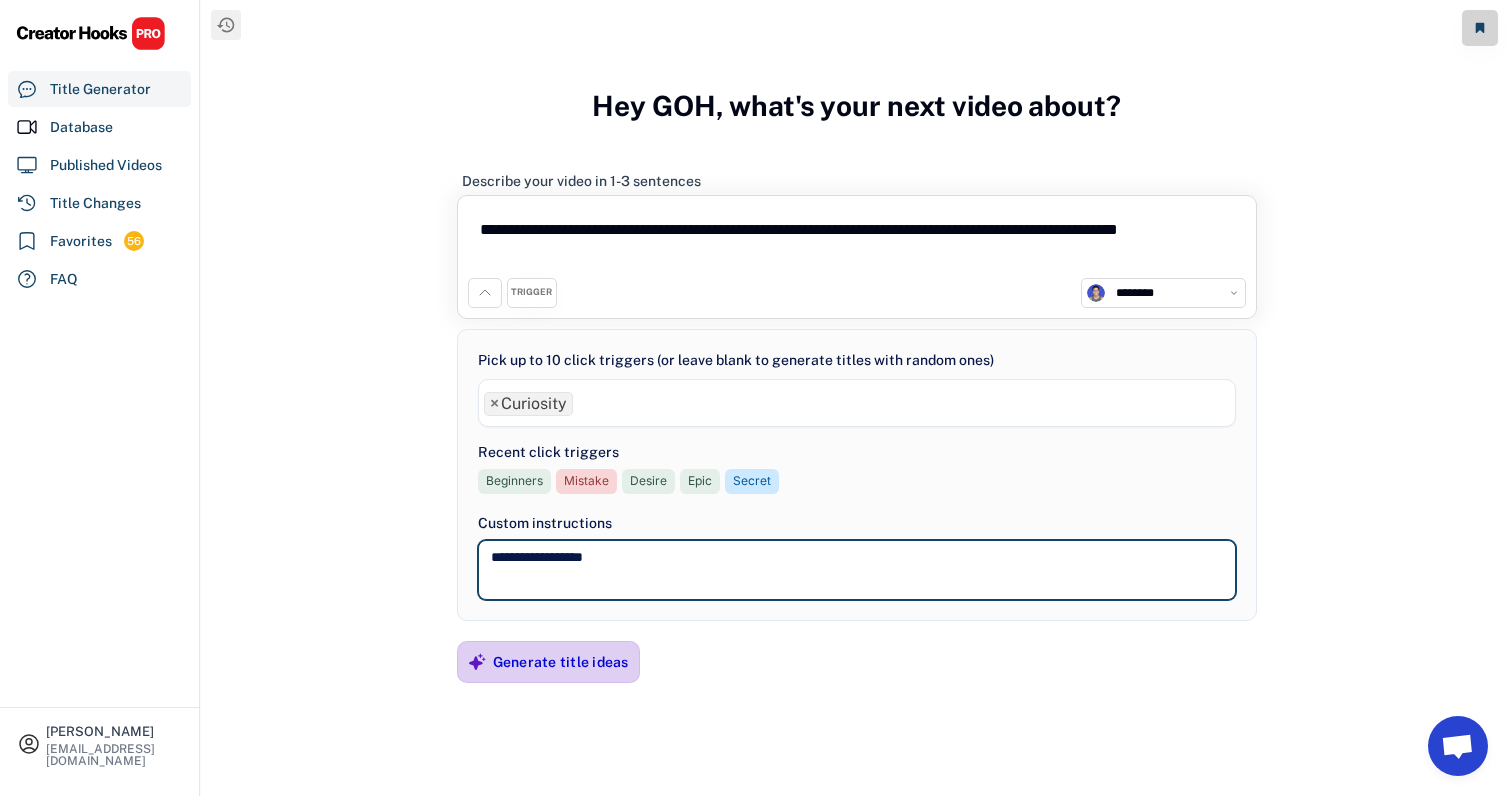 type on "**********" 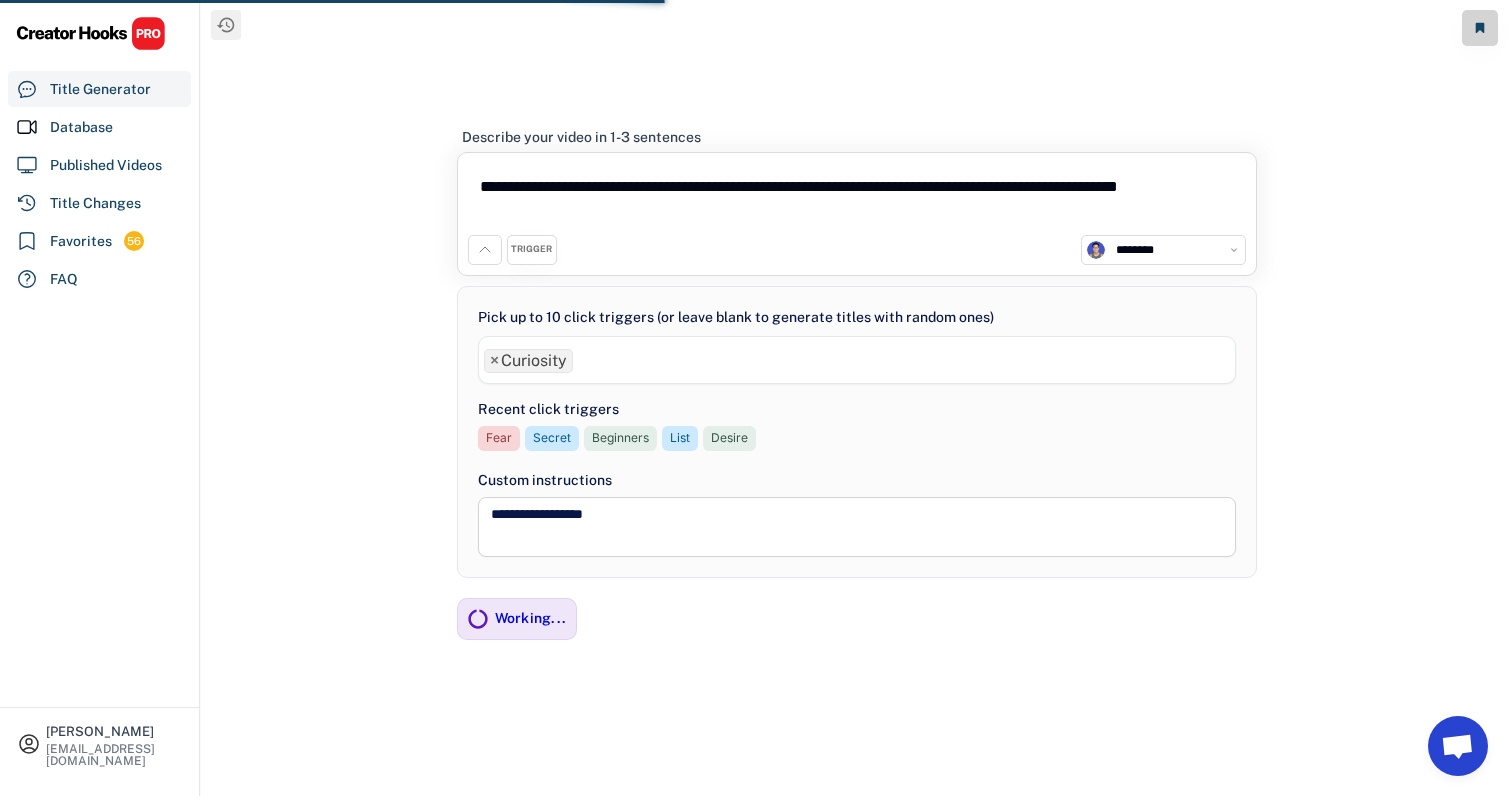 click on "**********" at bounding box center [856, 398] 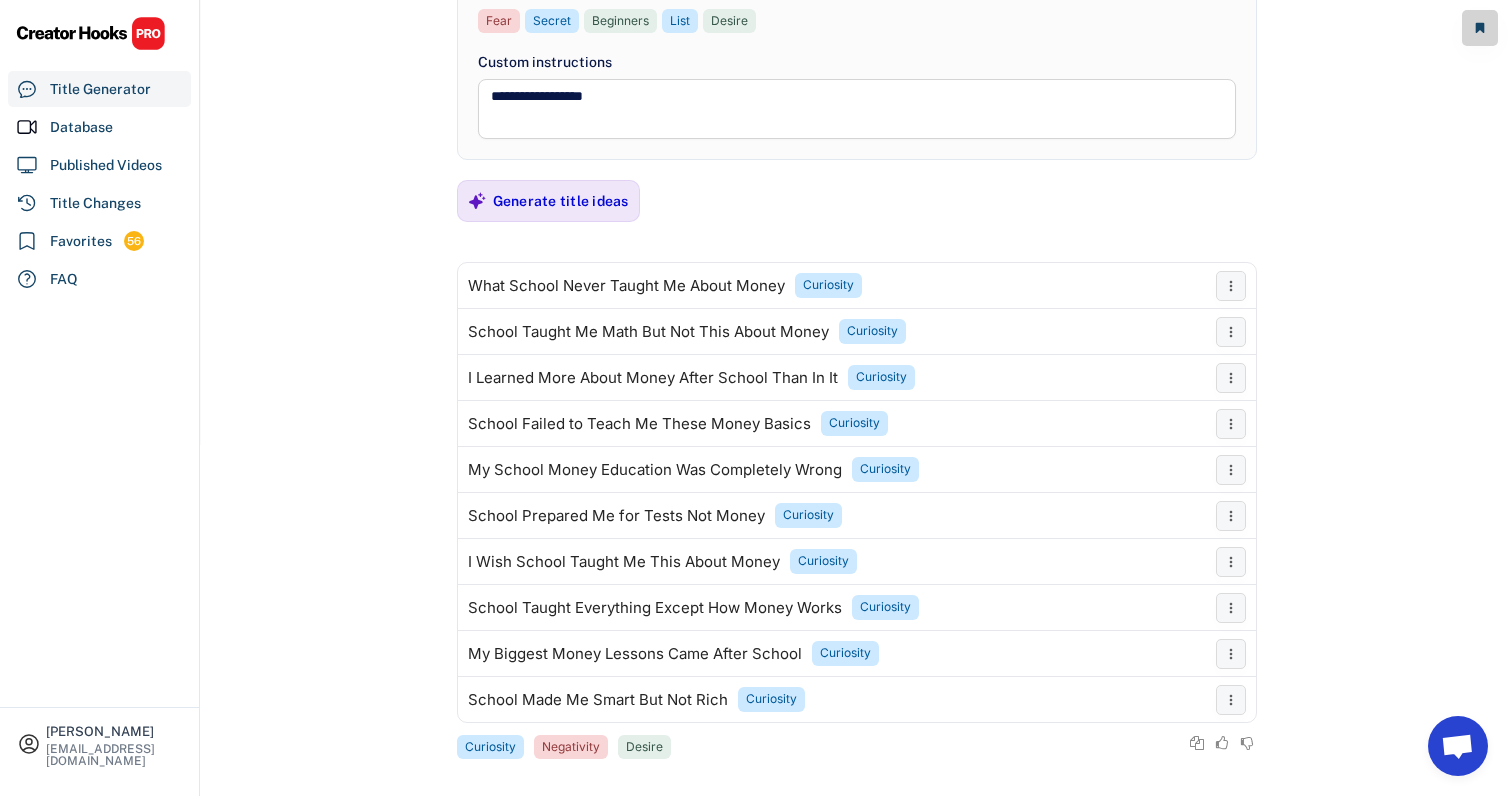 scroll, scrollTop: 366, scrollLeft: 0, axis: vertical 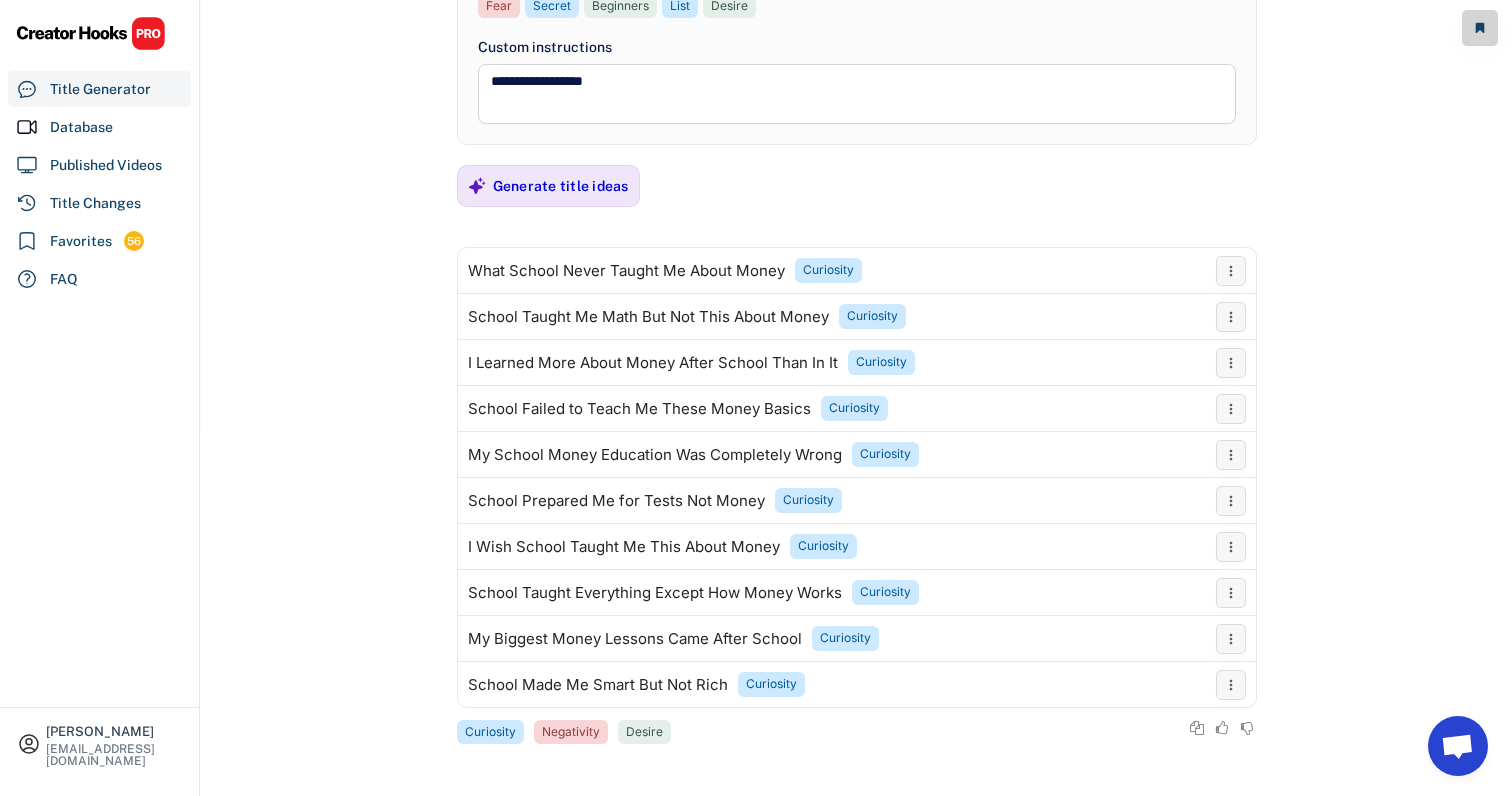 click on "**********" at bounding box center [856, 32] 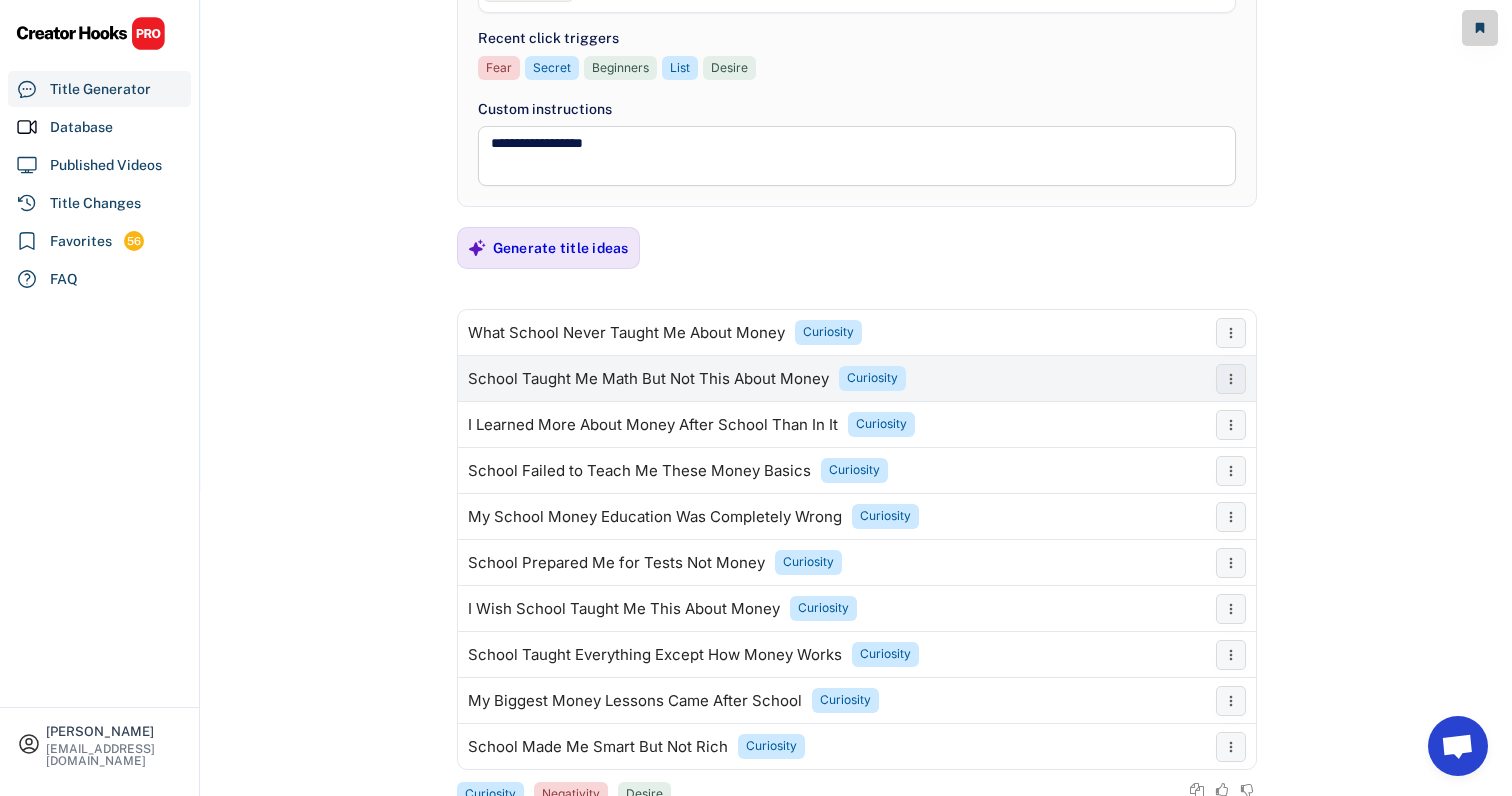 scroll, scrollTop: 325, scrollLeft: 0, axis: vertical 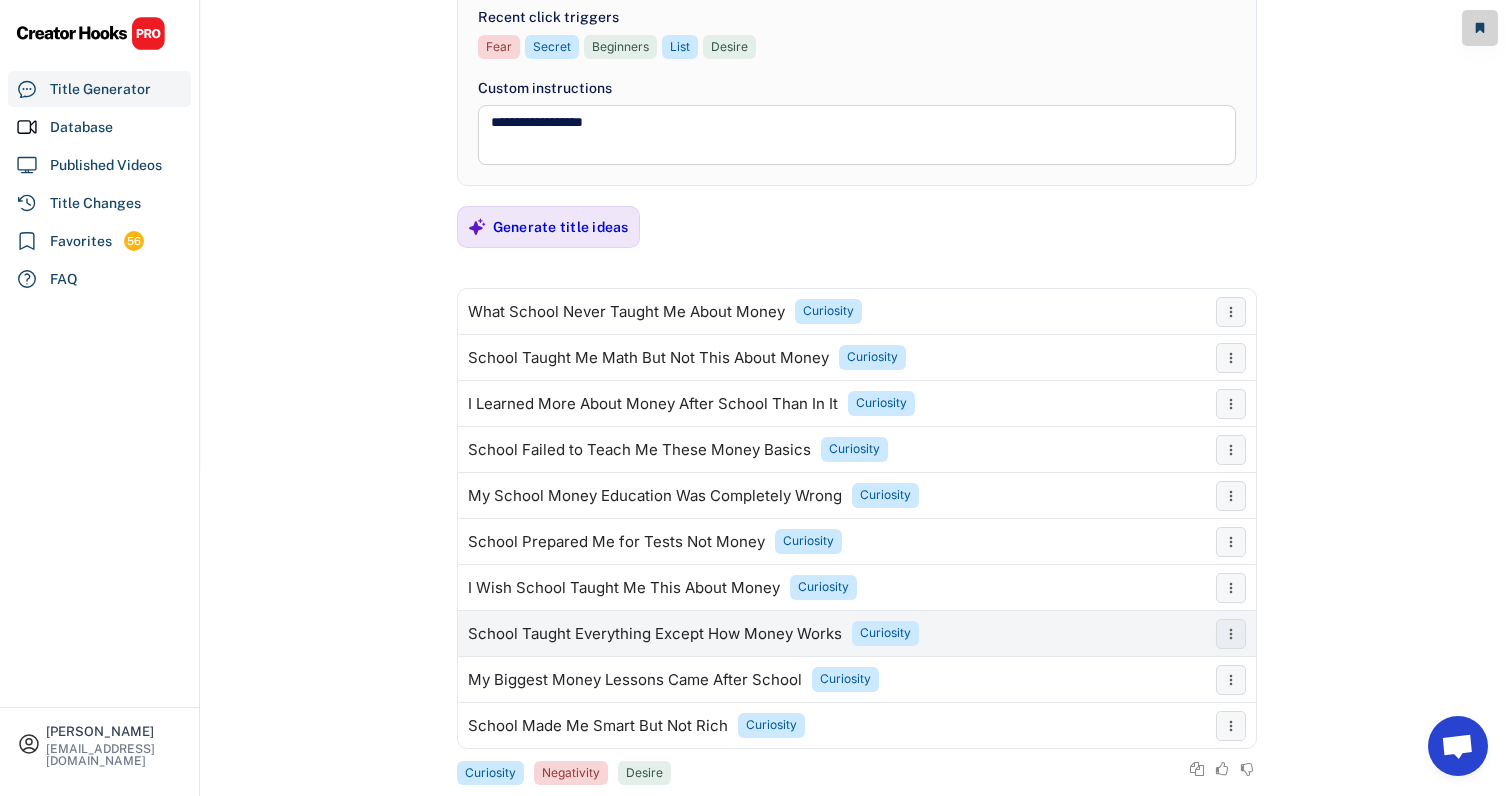 click on "School Taught Everything Except How Money Works" at bounding box center [655, 634] 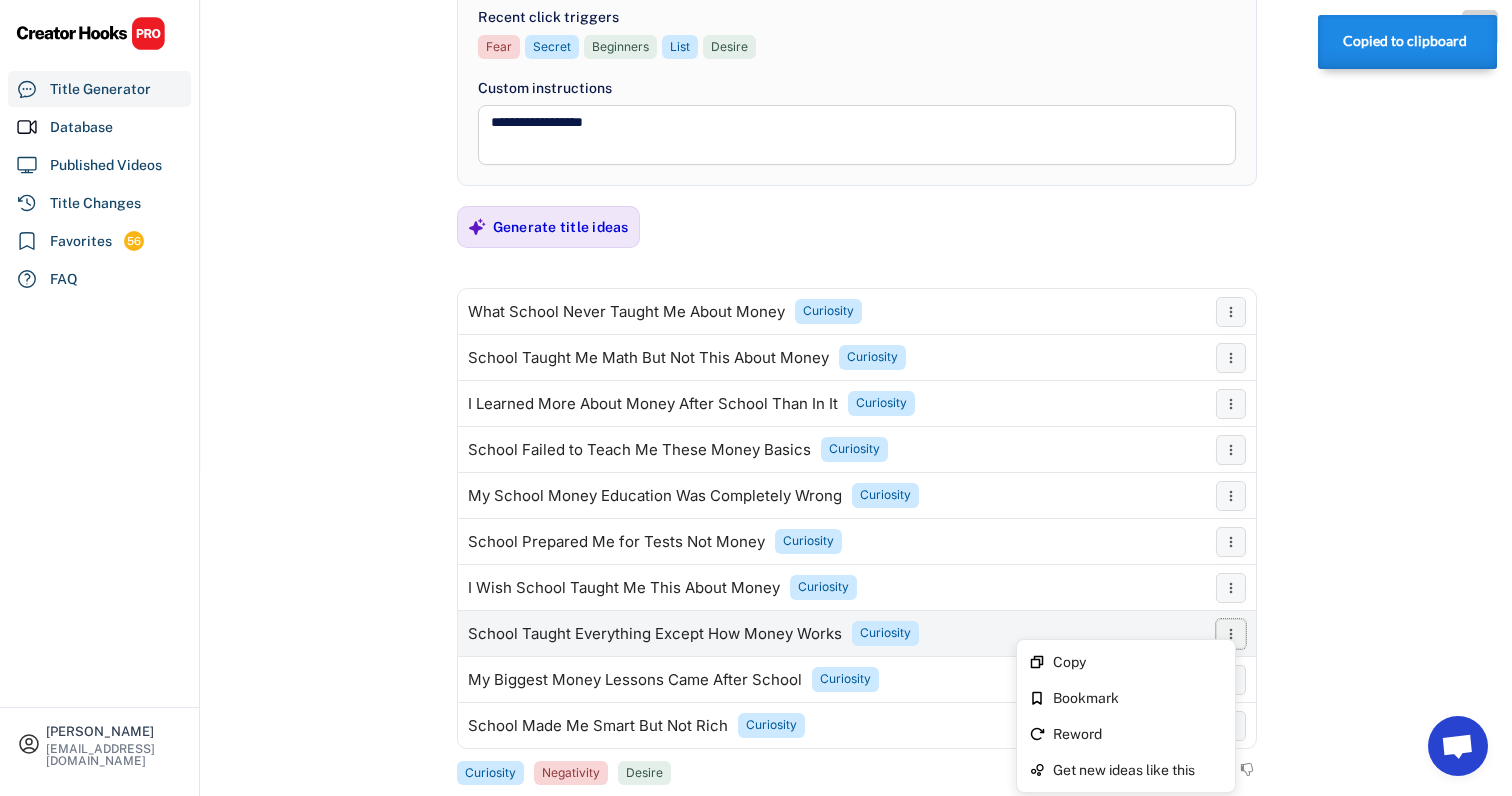 click 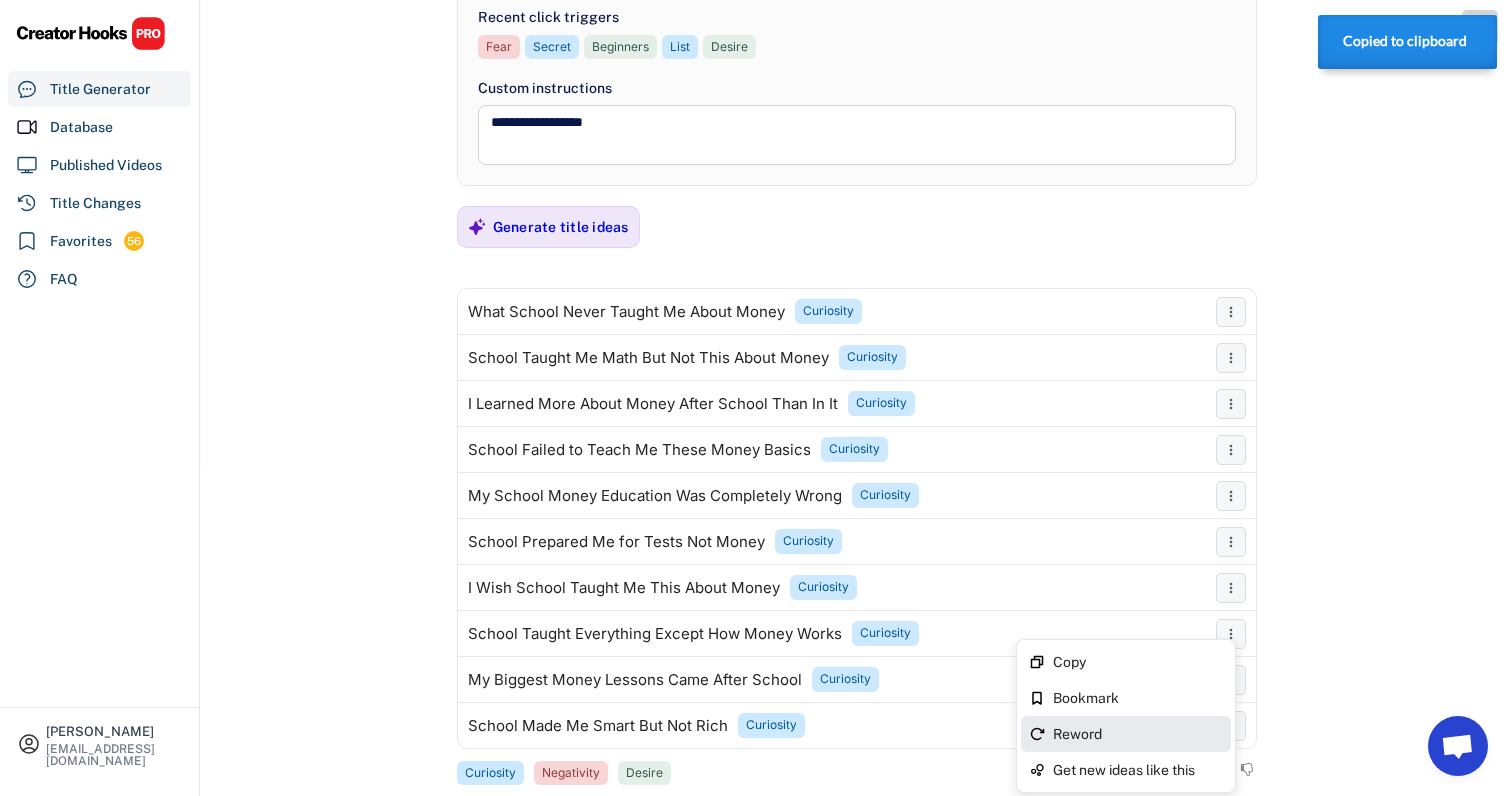 click on "Reword" at bounding box center (1138, 734) 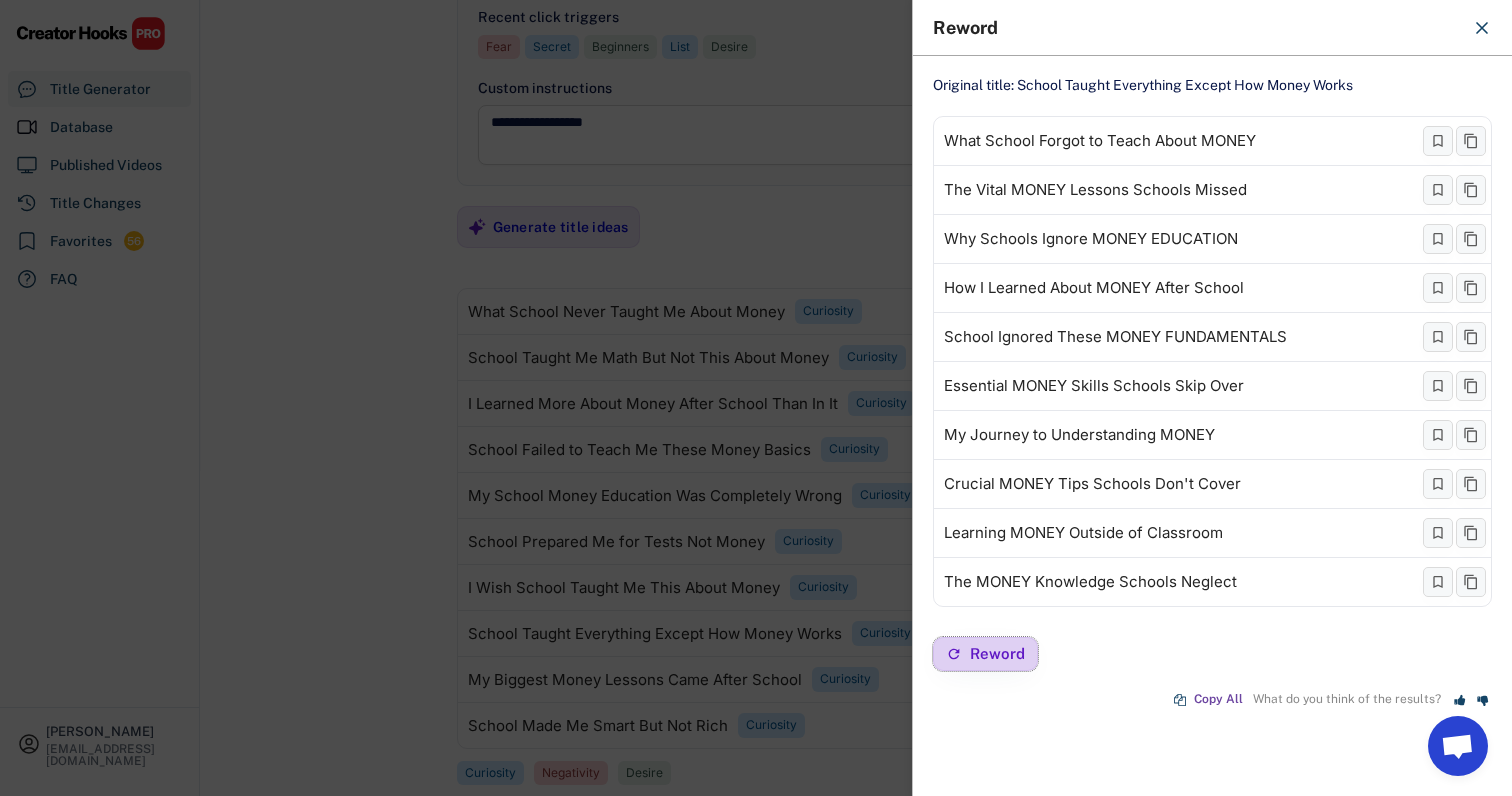 click on "Reword" at bounding box center (985, 654) 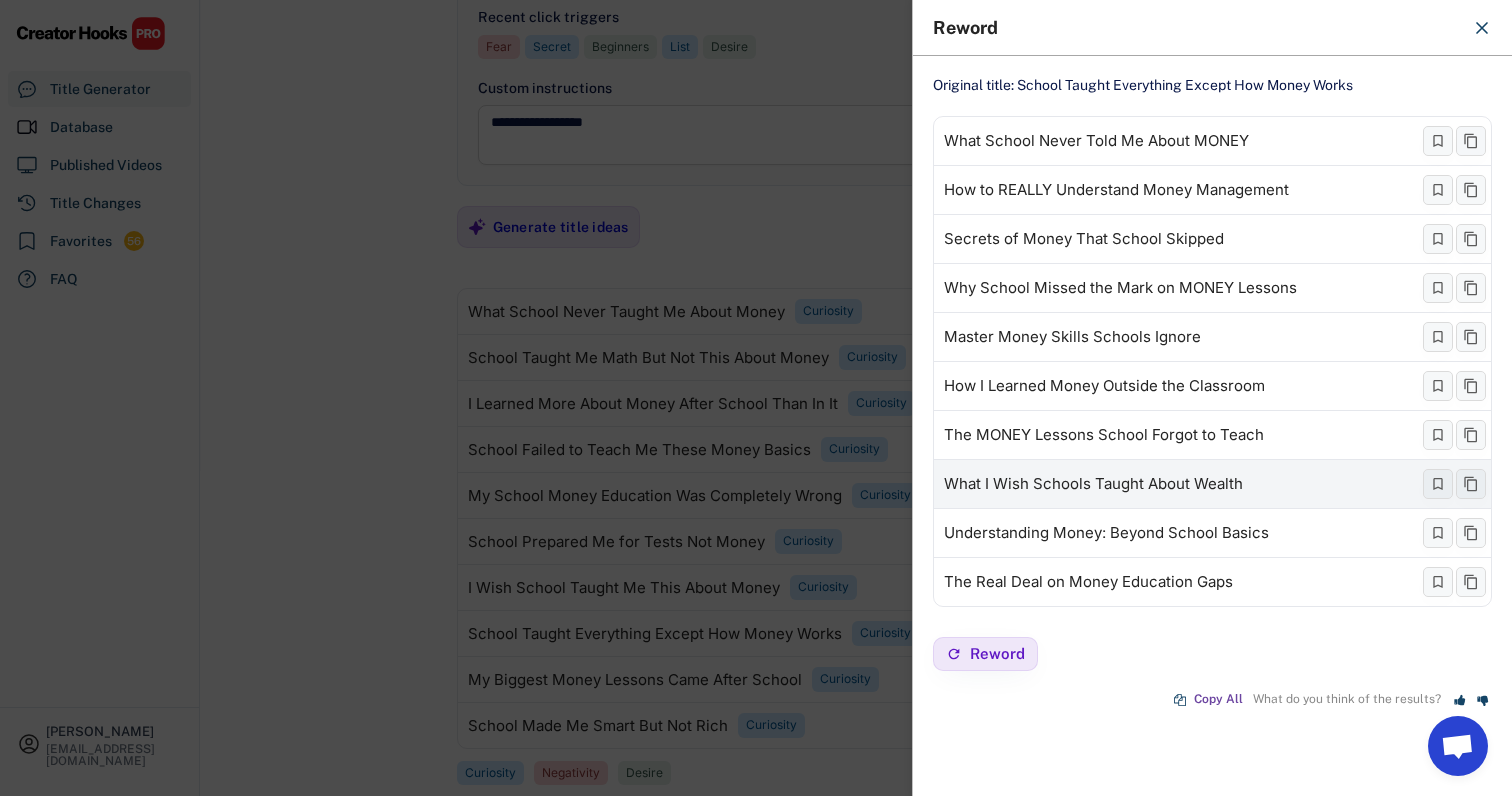 click at bounding box center (756, 398) 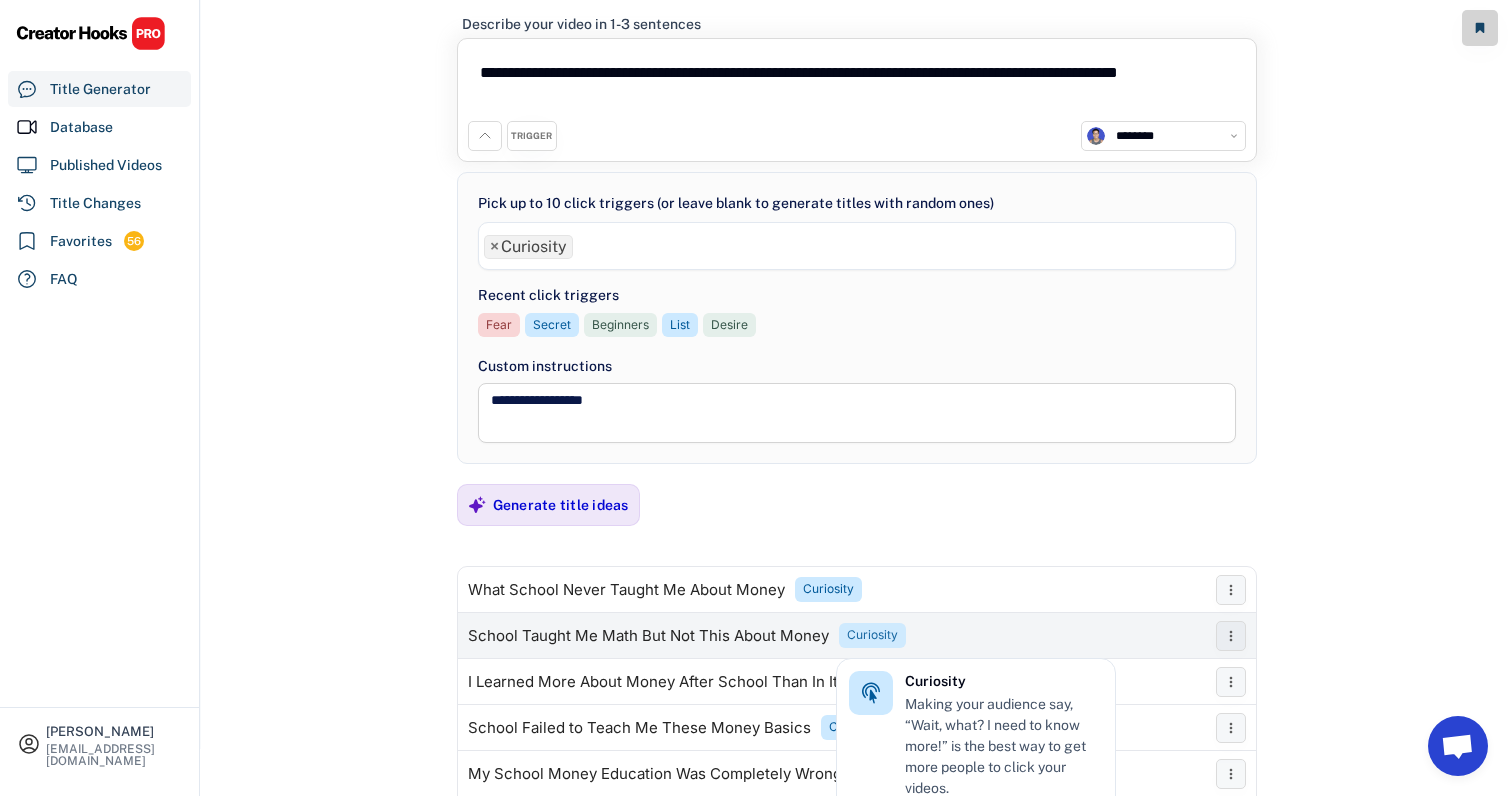 scroll, scrollTop: 0, scrollLeft: 0, axis: both 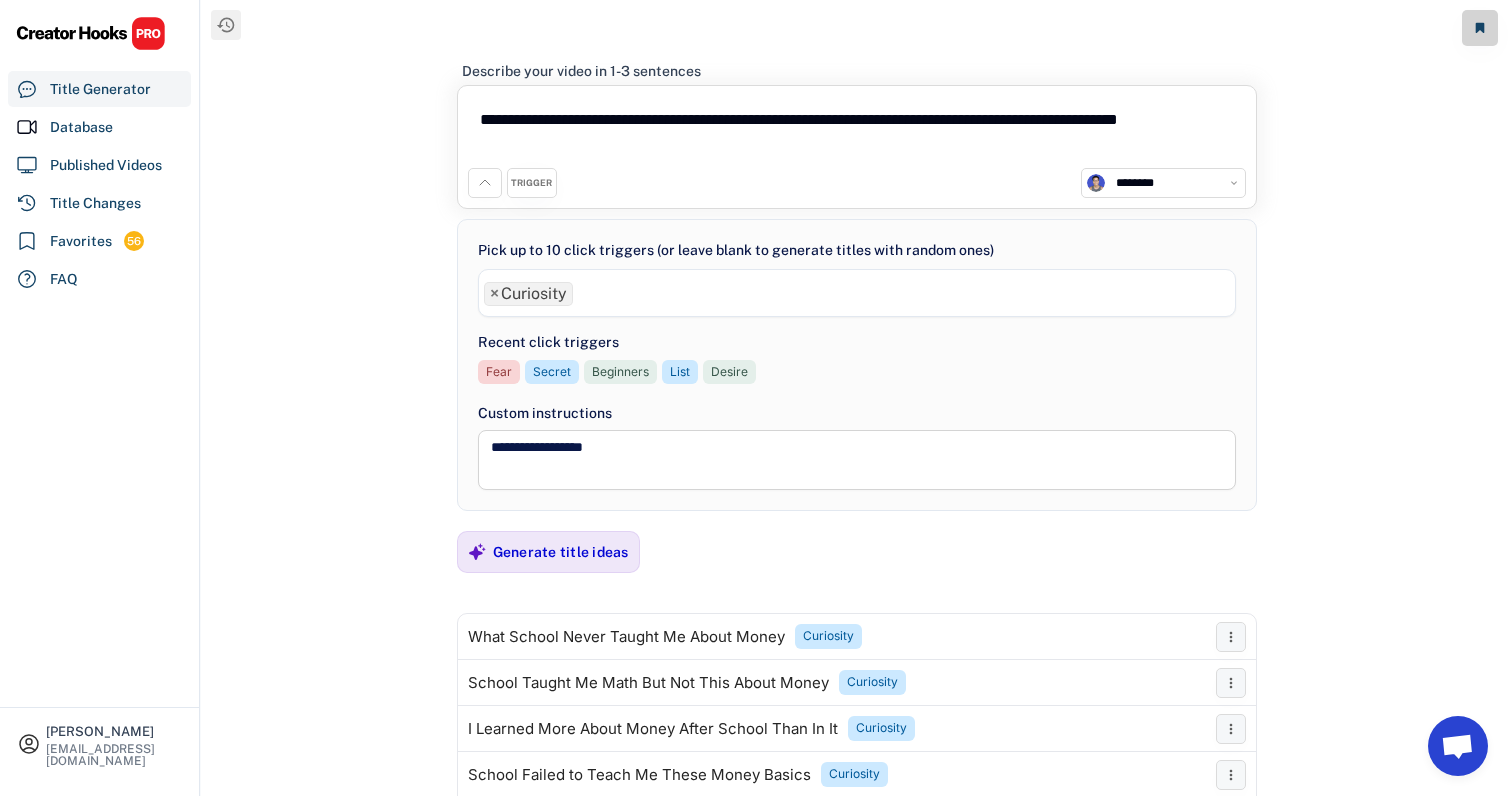click on "×" at bounding box center (494, 294) 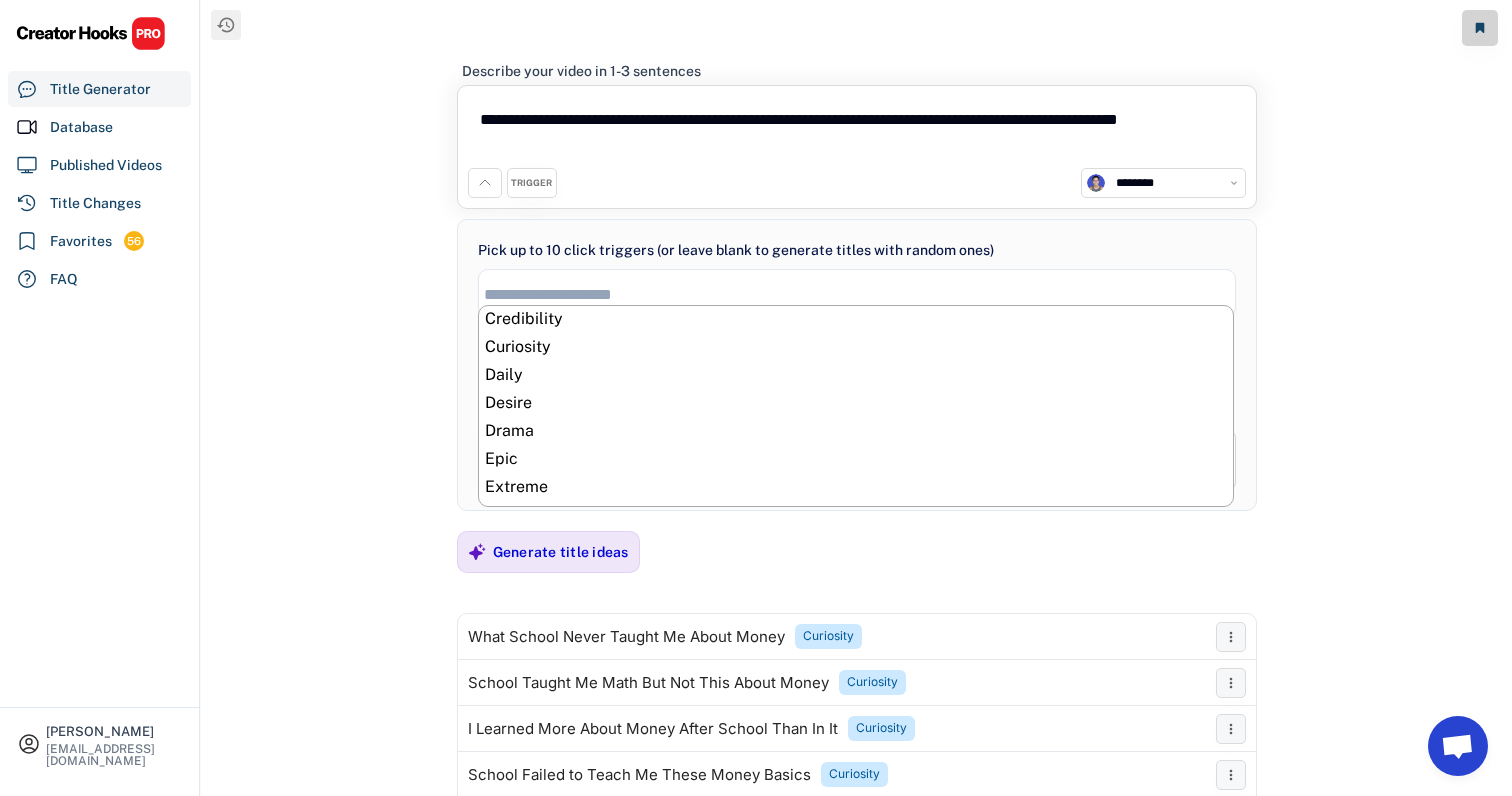 scroll, scrollTop: 265, scrollLeft: 0, axis: vertical 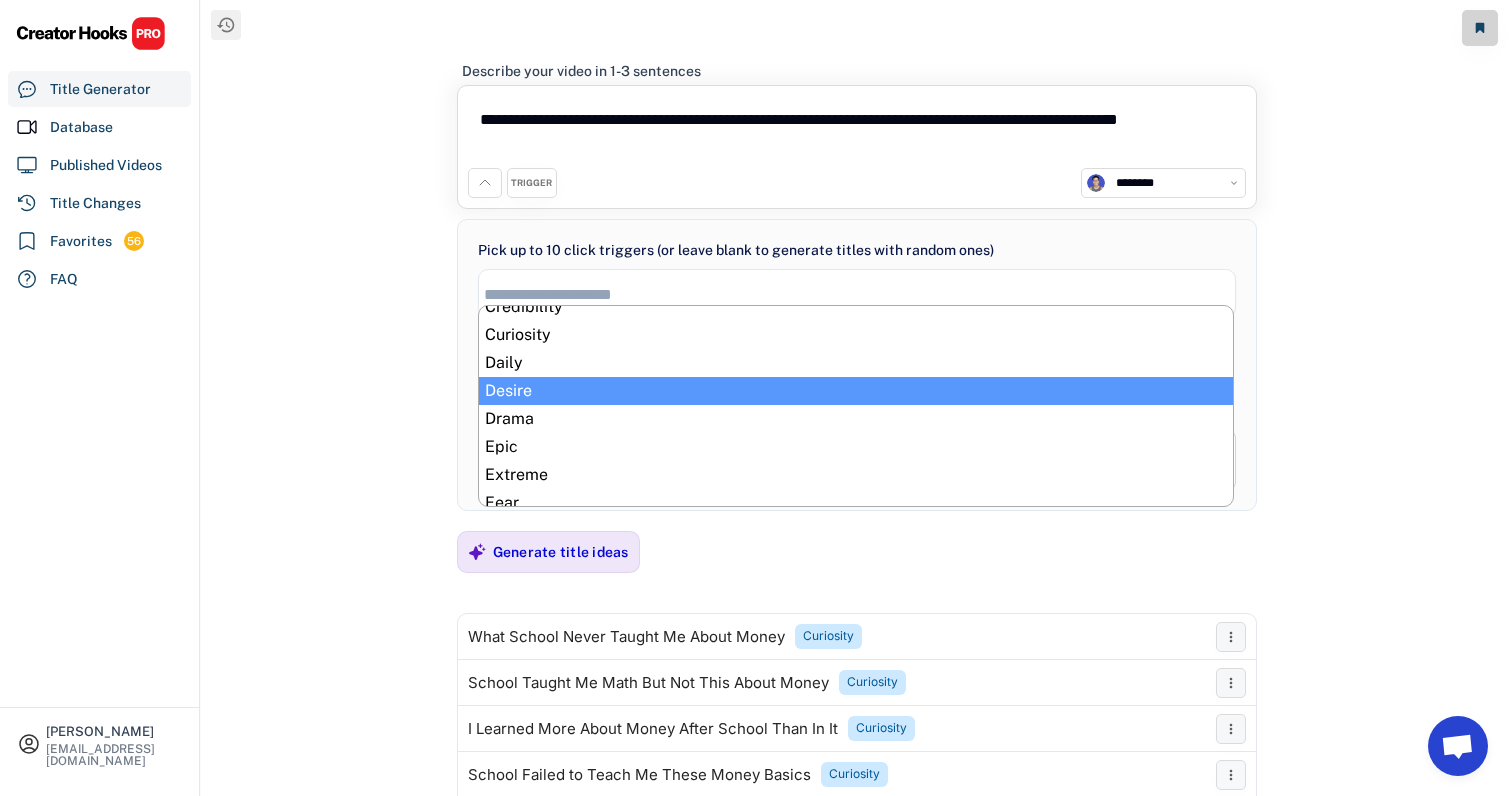 select on "**********" 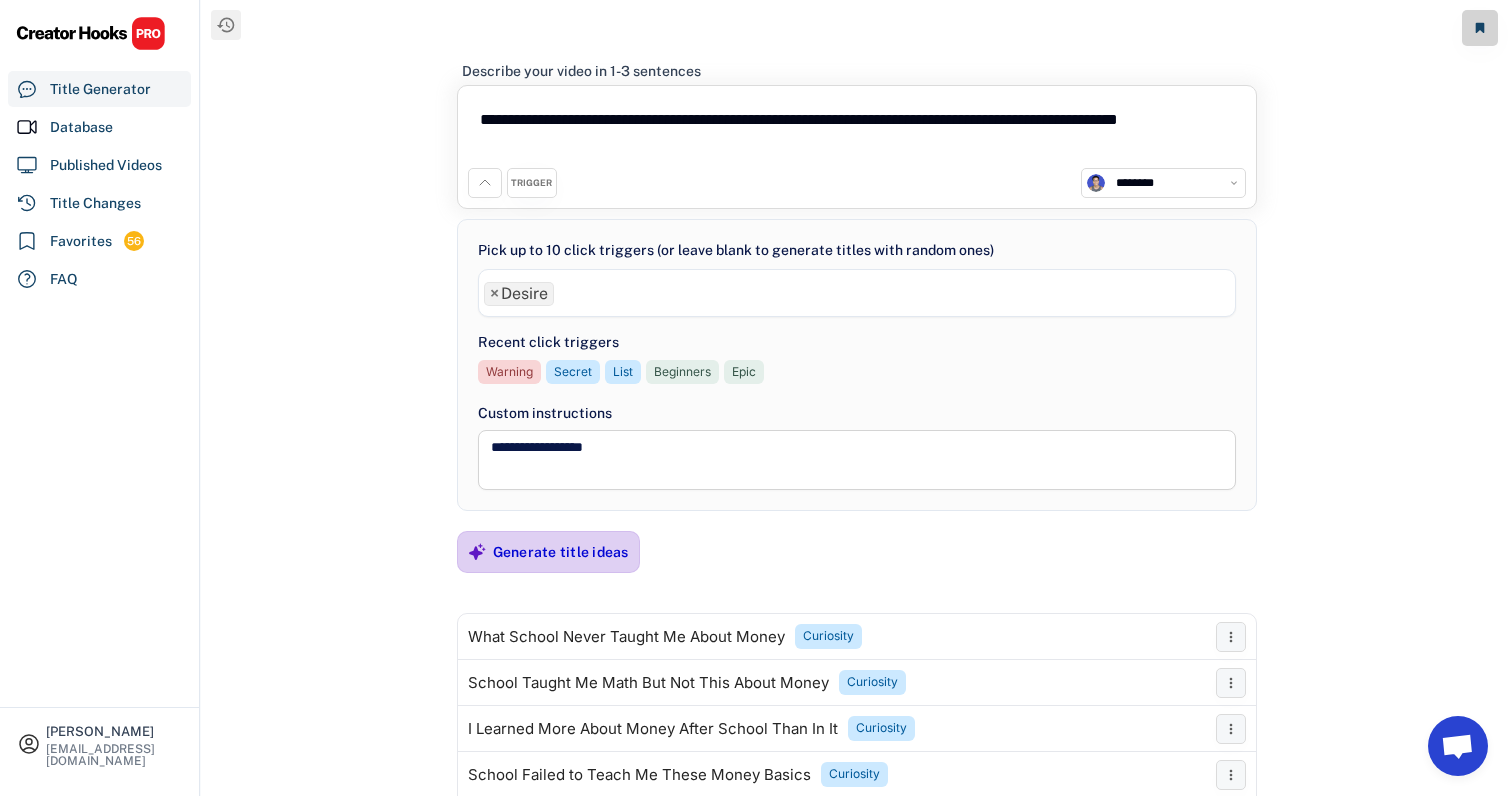 click on "Generate title ideas" at bounding box center [561, 552] 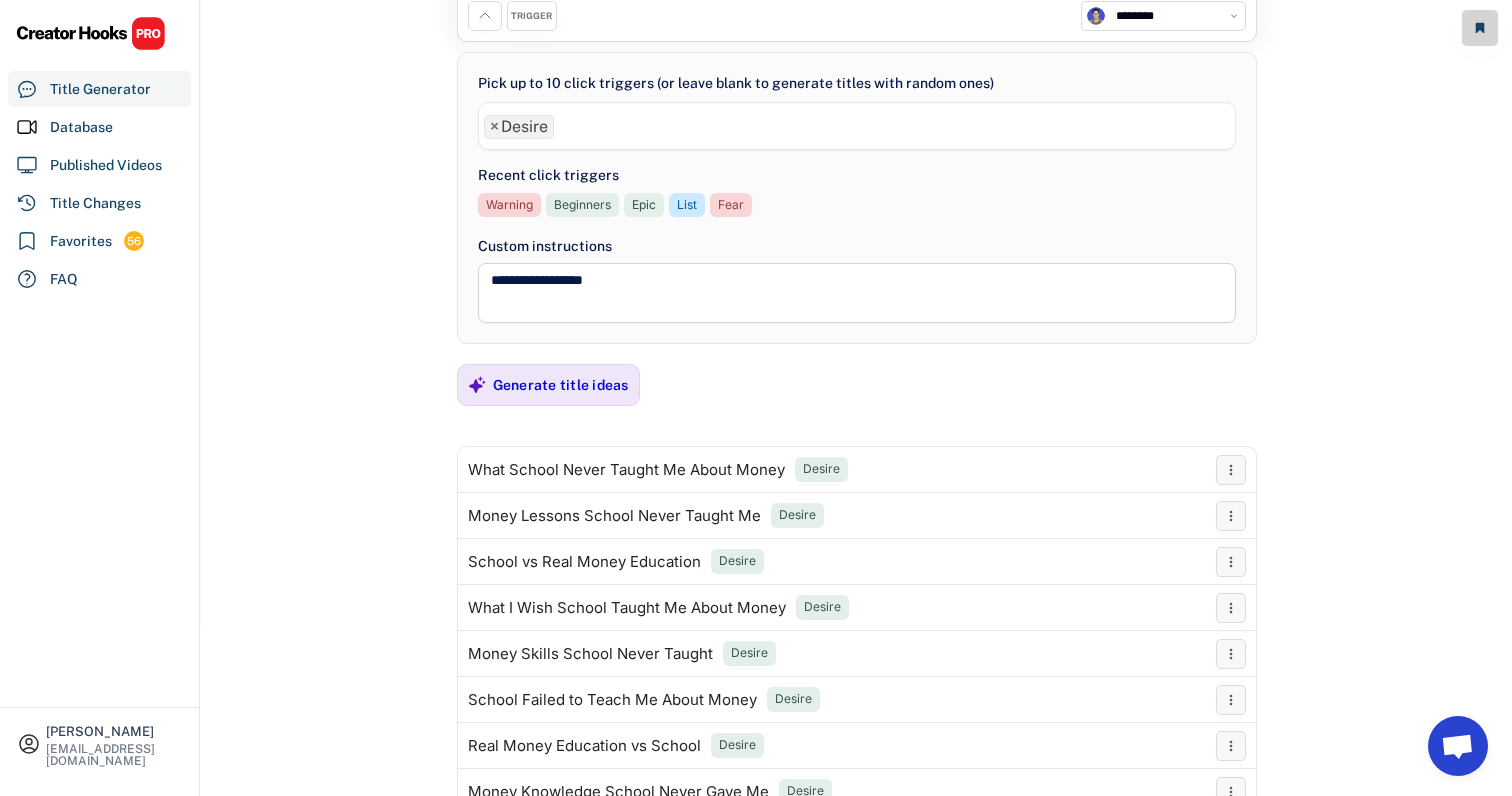 scroll, scrollTop: 160, scrollLeft: 0, axis: vertical 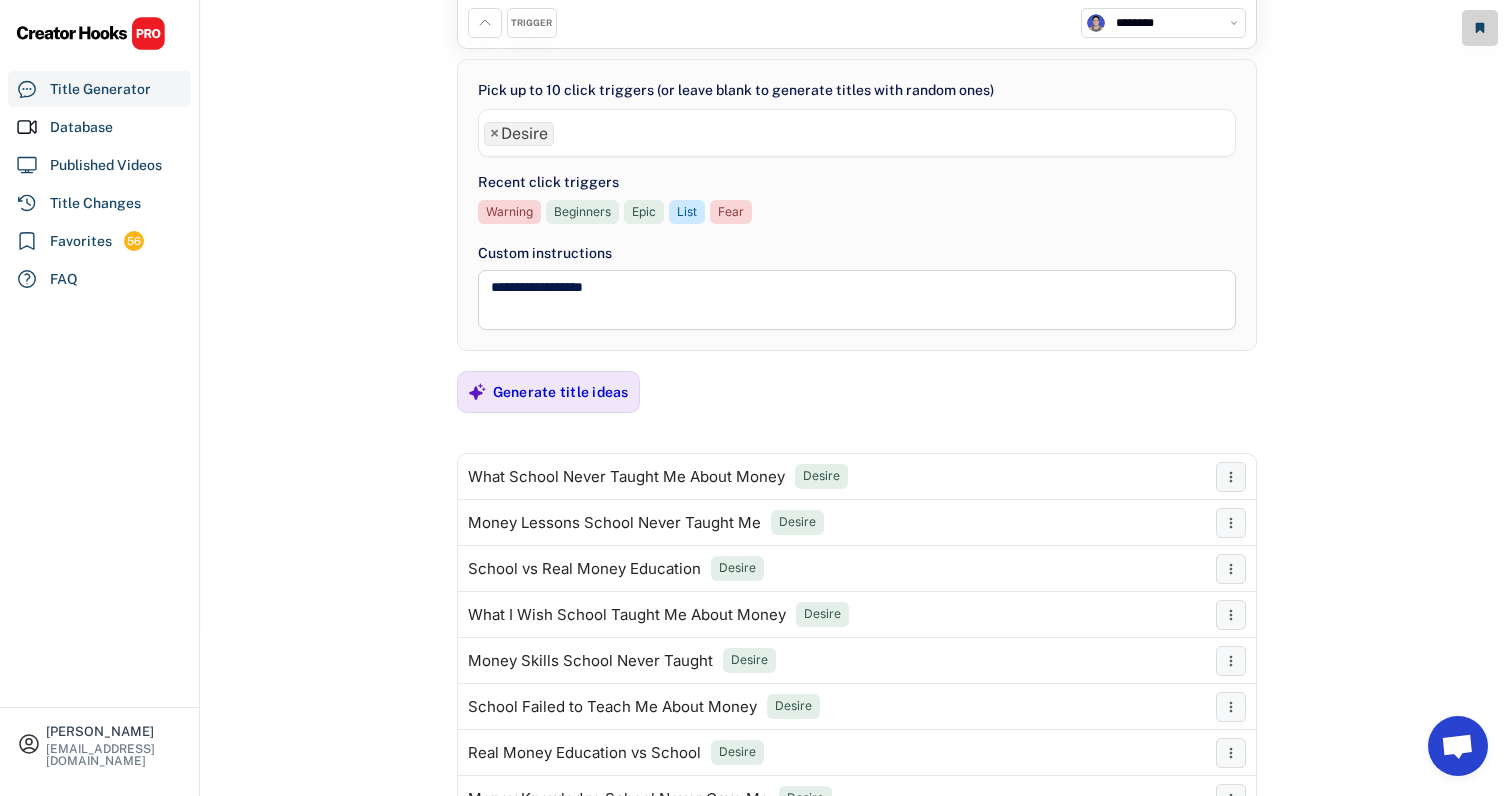 click on "×" at bounding box center [494, 134] 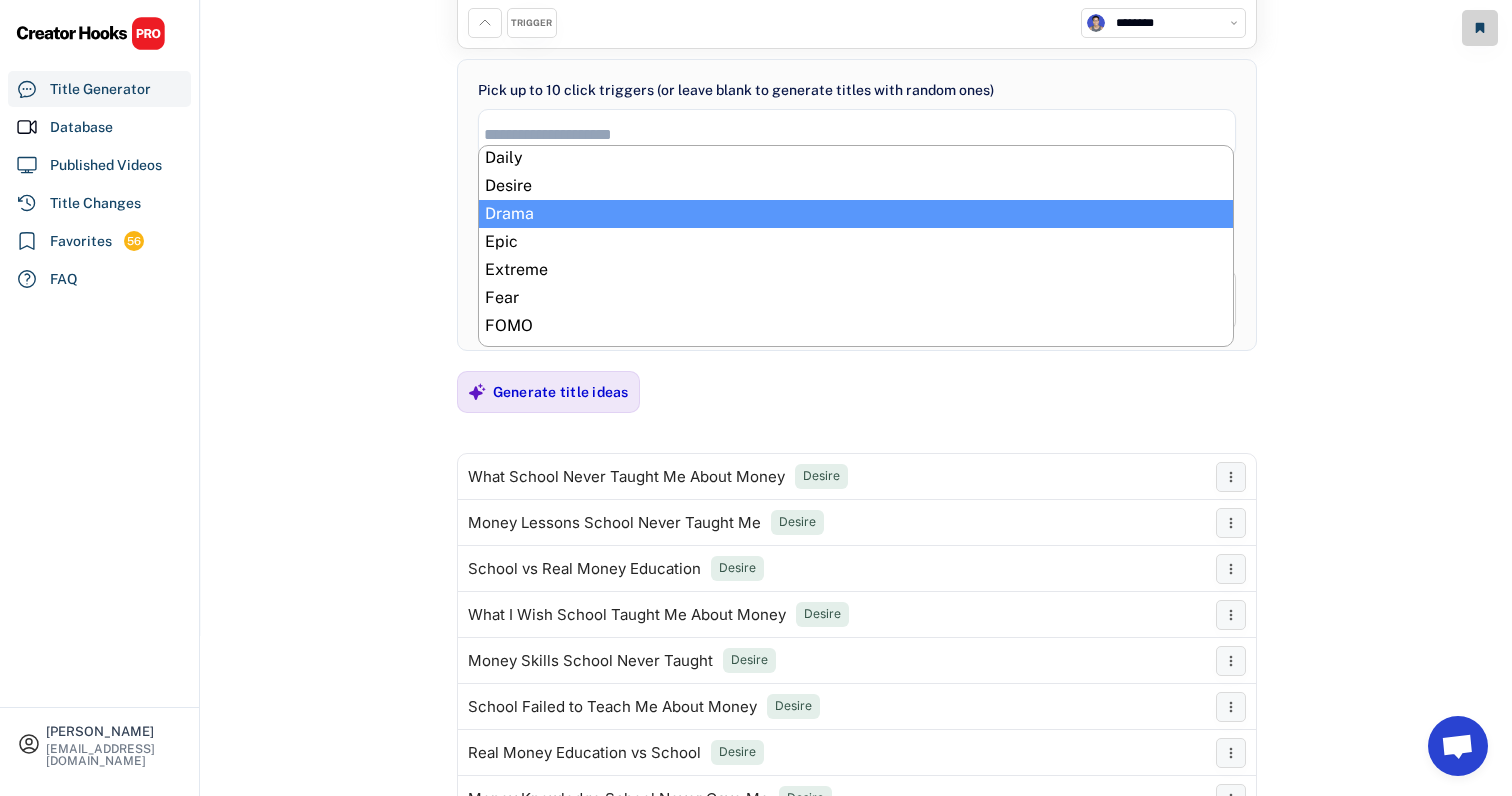 scroll, scrollTop: 324, scrollLeft: 0, axis: vertical 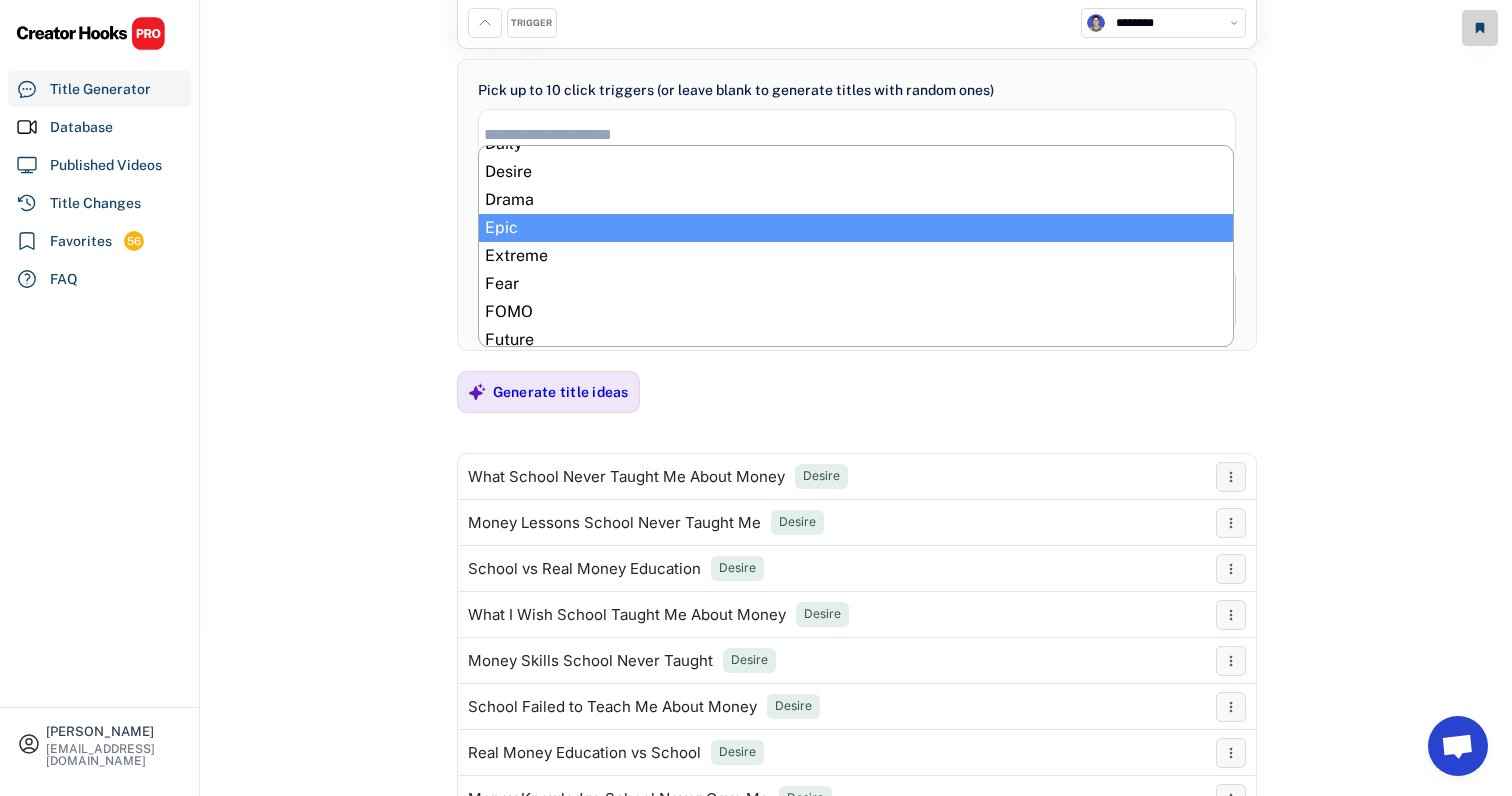 select on "**********" 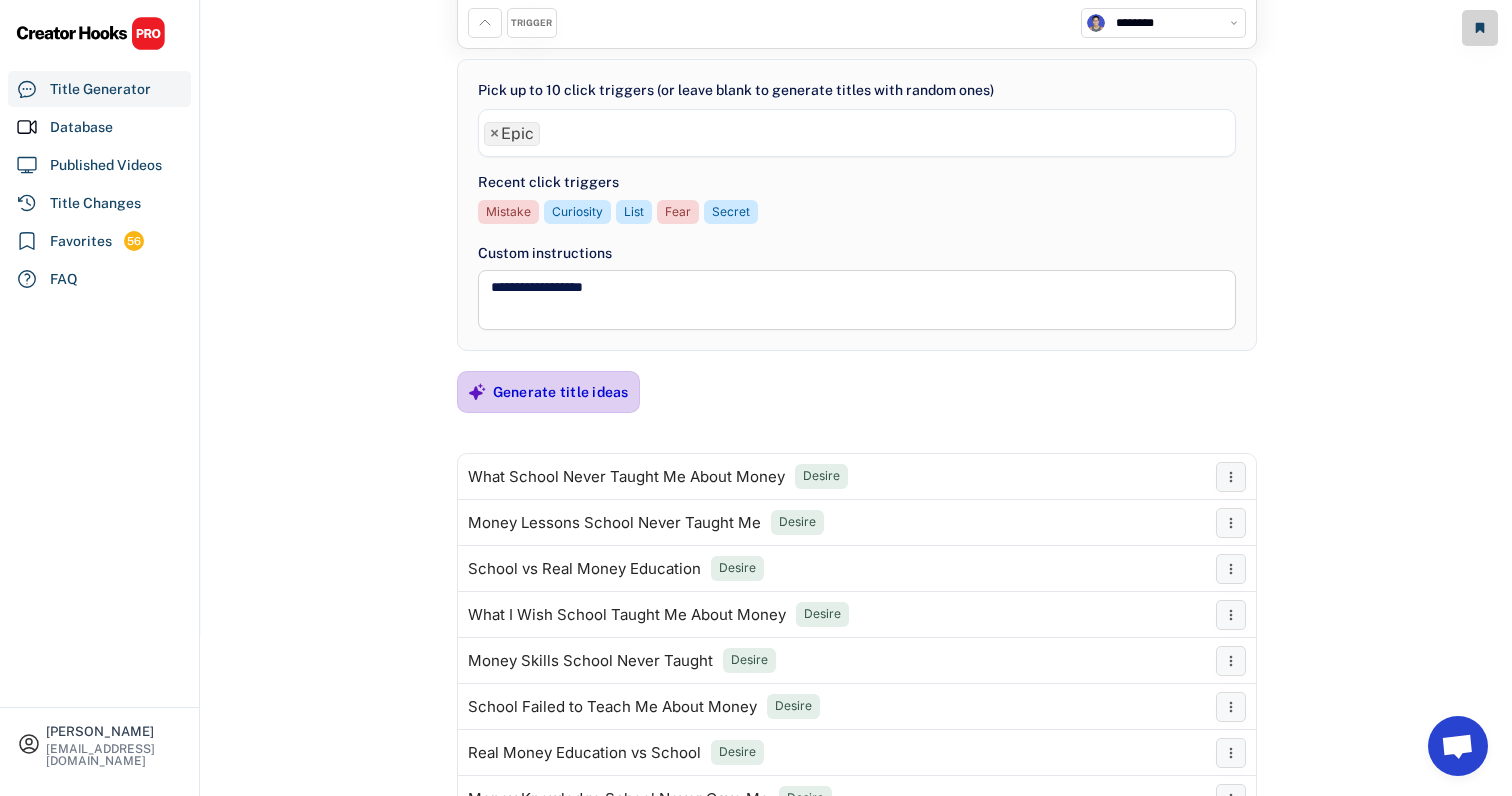 click on "Generate title ideas" at bounding box center [561, 392] 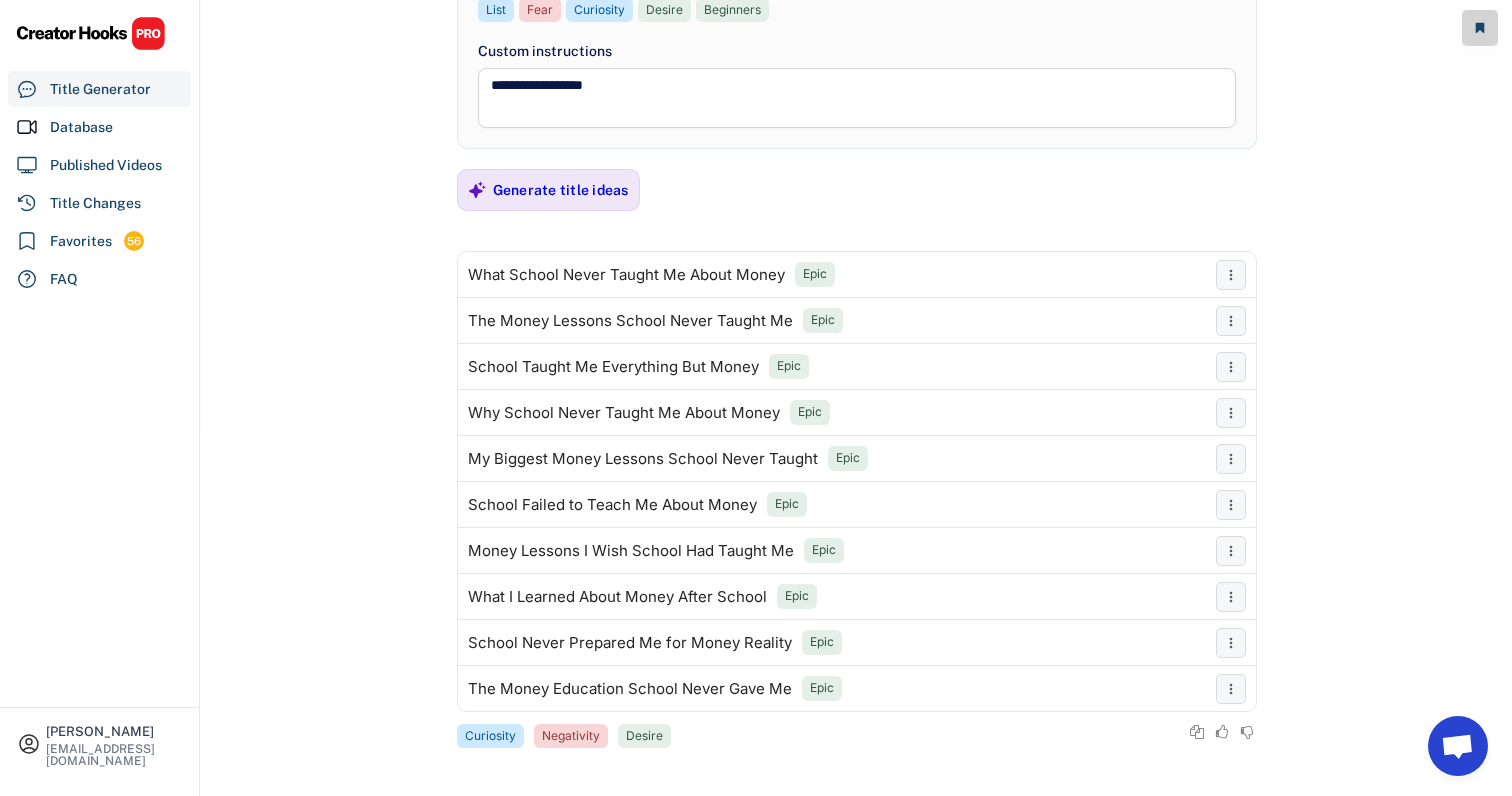 scroll, scrollTop: 366, scrollLeft: 0, axis: vertical 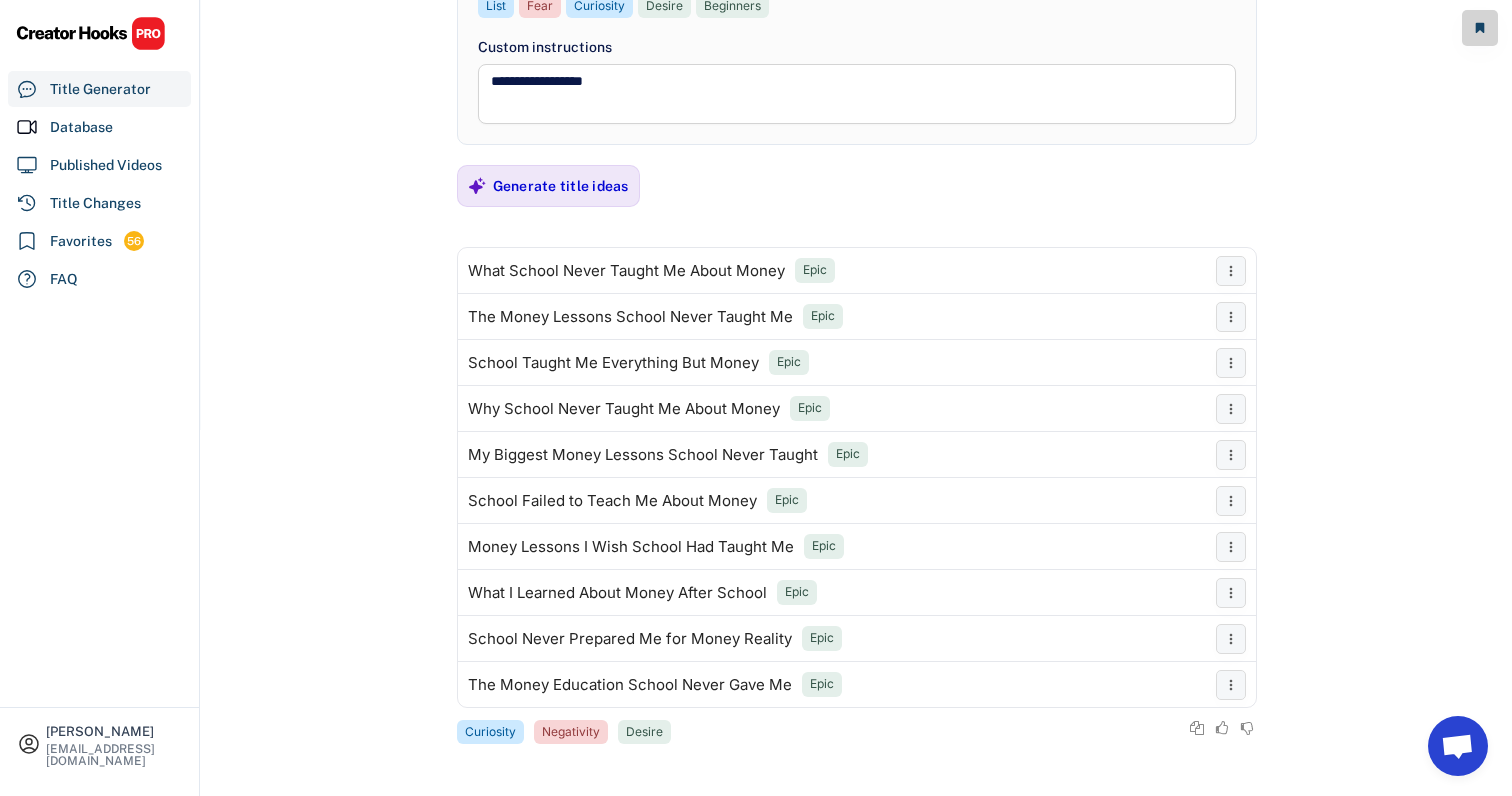 click on "**********" at bounding box center [756, 32] 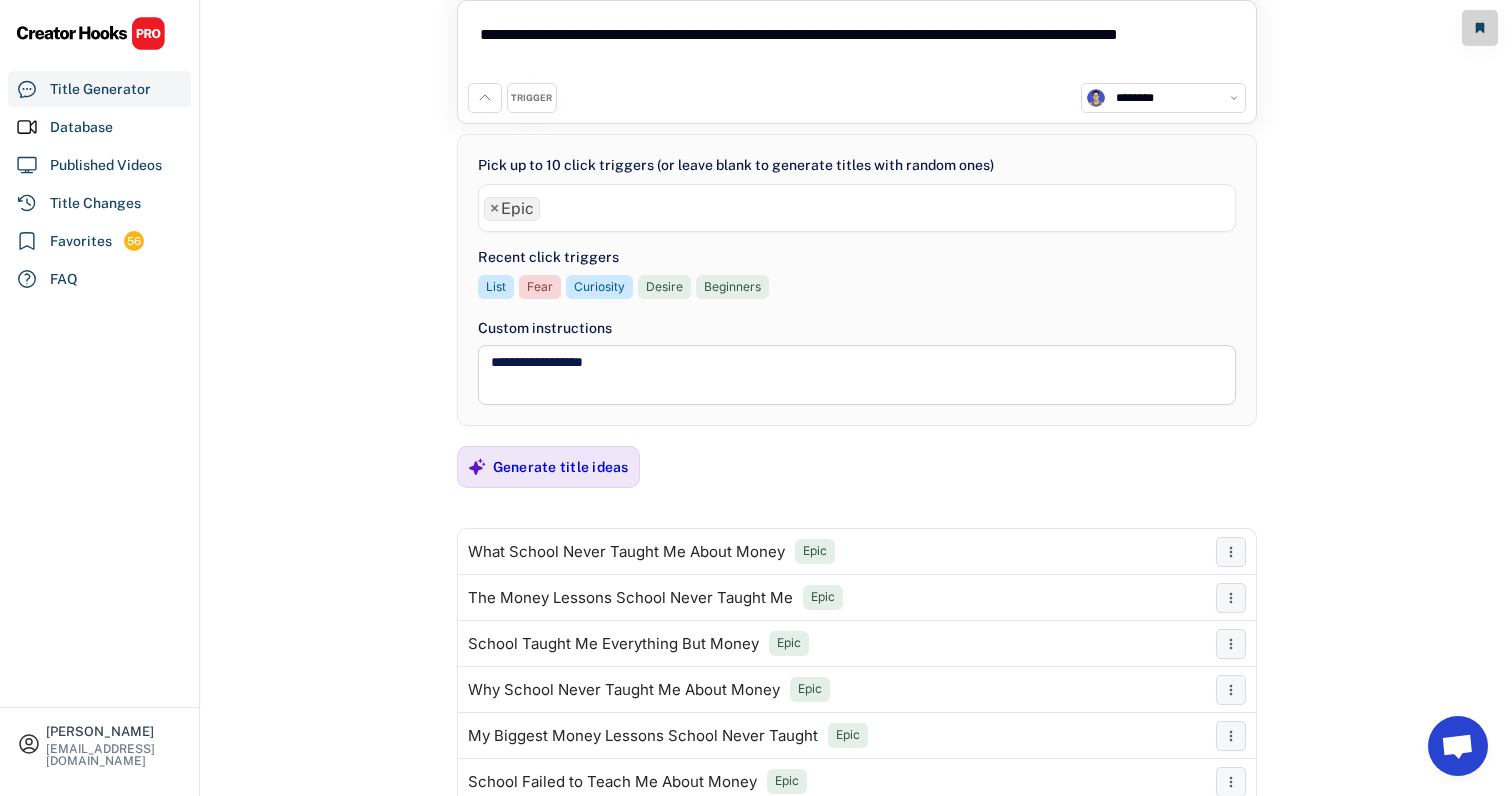 scroll, scrollTop: 0, scrollLeft: 0, axis: both 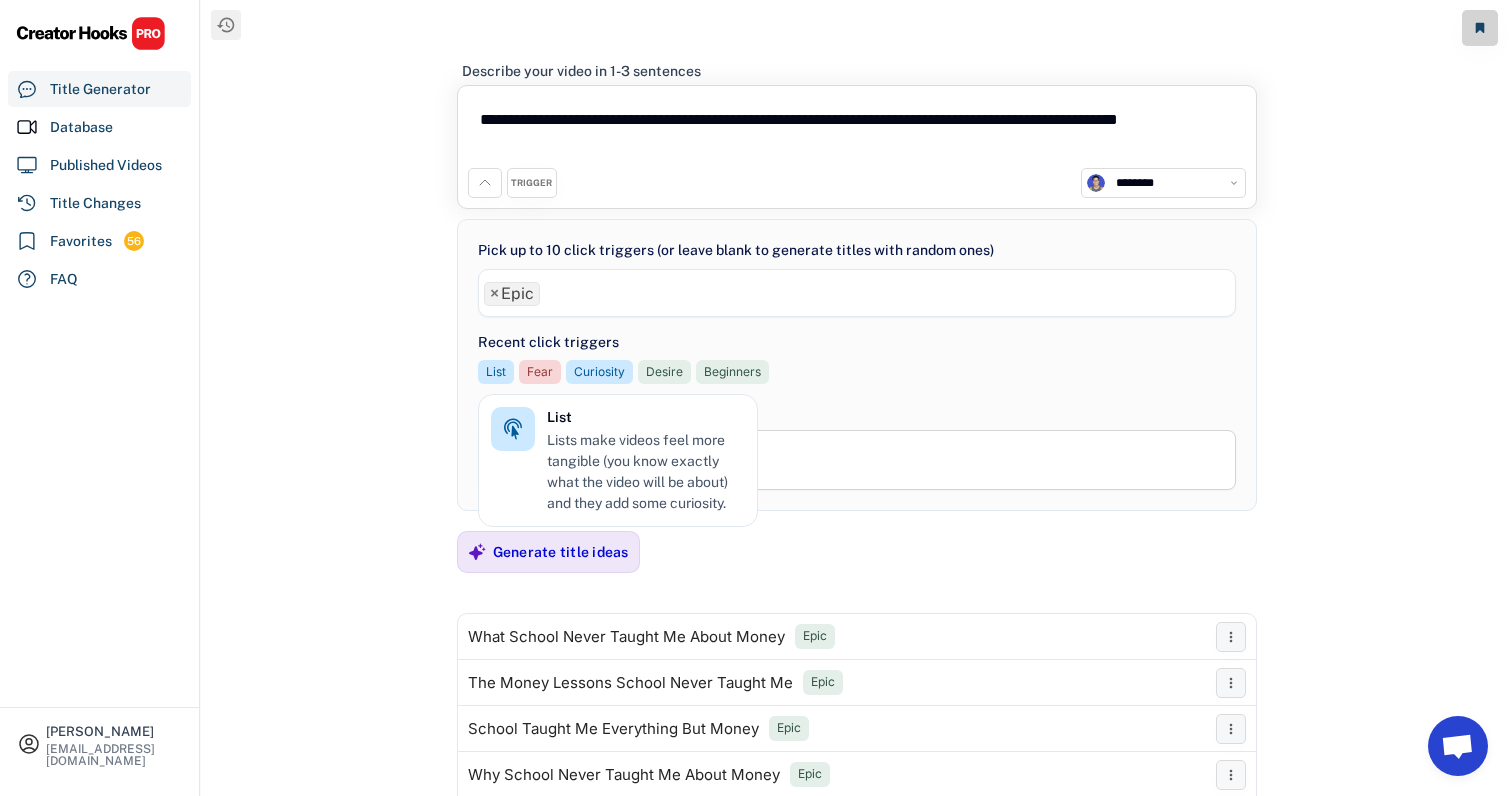 click on "×" at bounding box center (494, 294) 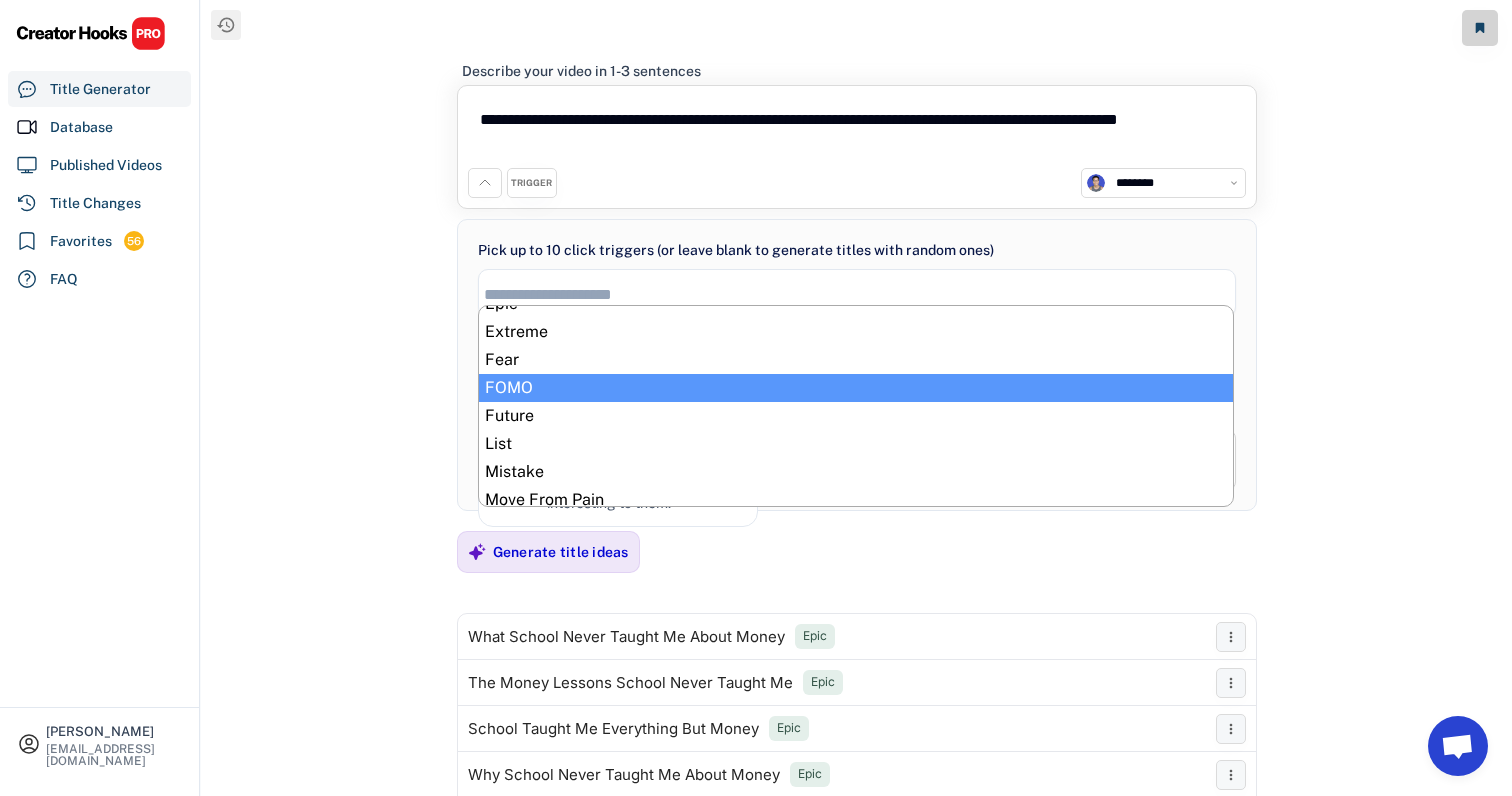scroll, scrollTop: 438, scrollLeft: 0, axis: vertical 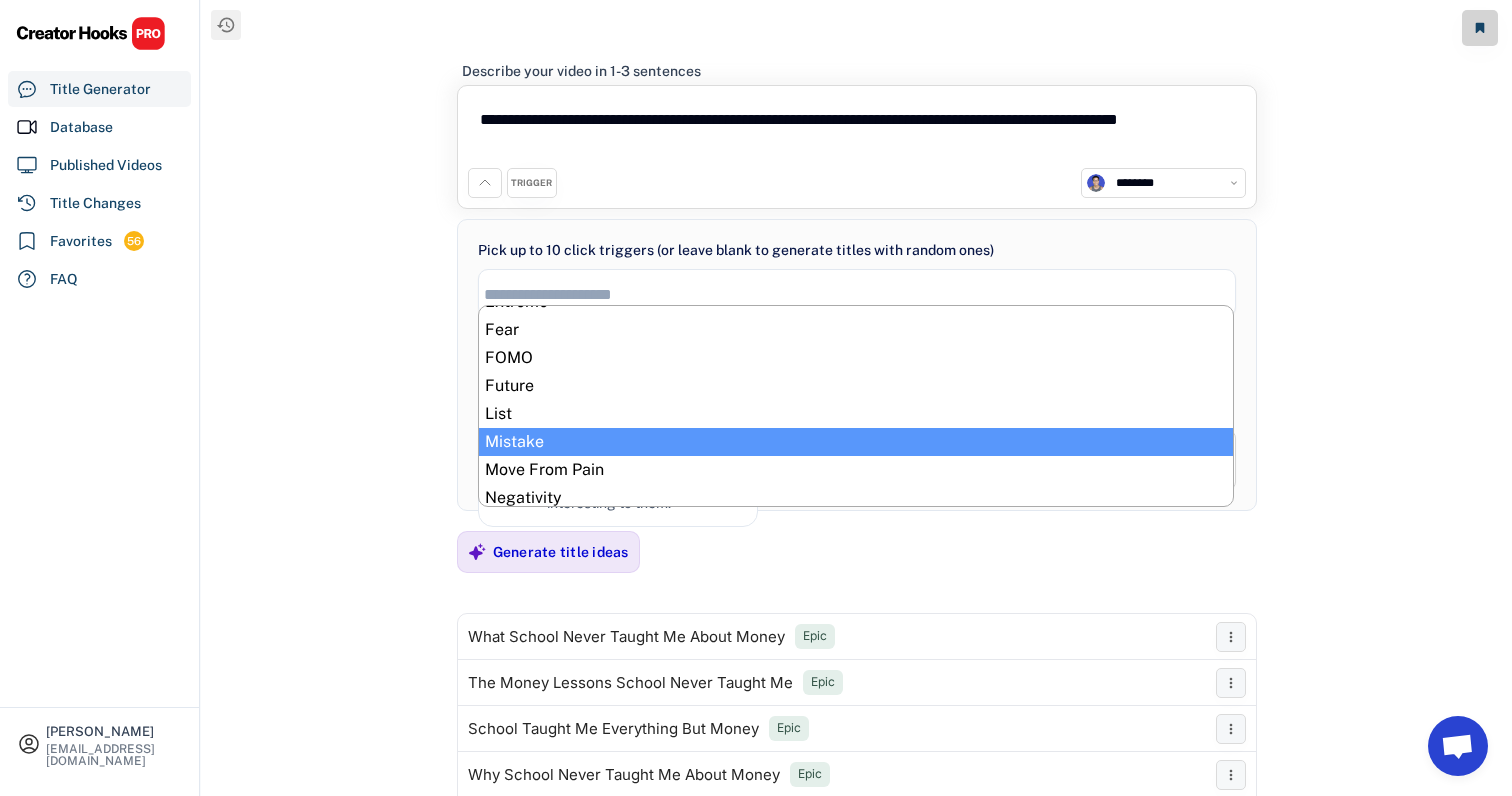select on "**********" 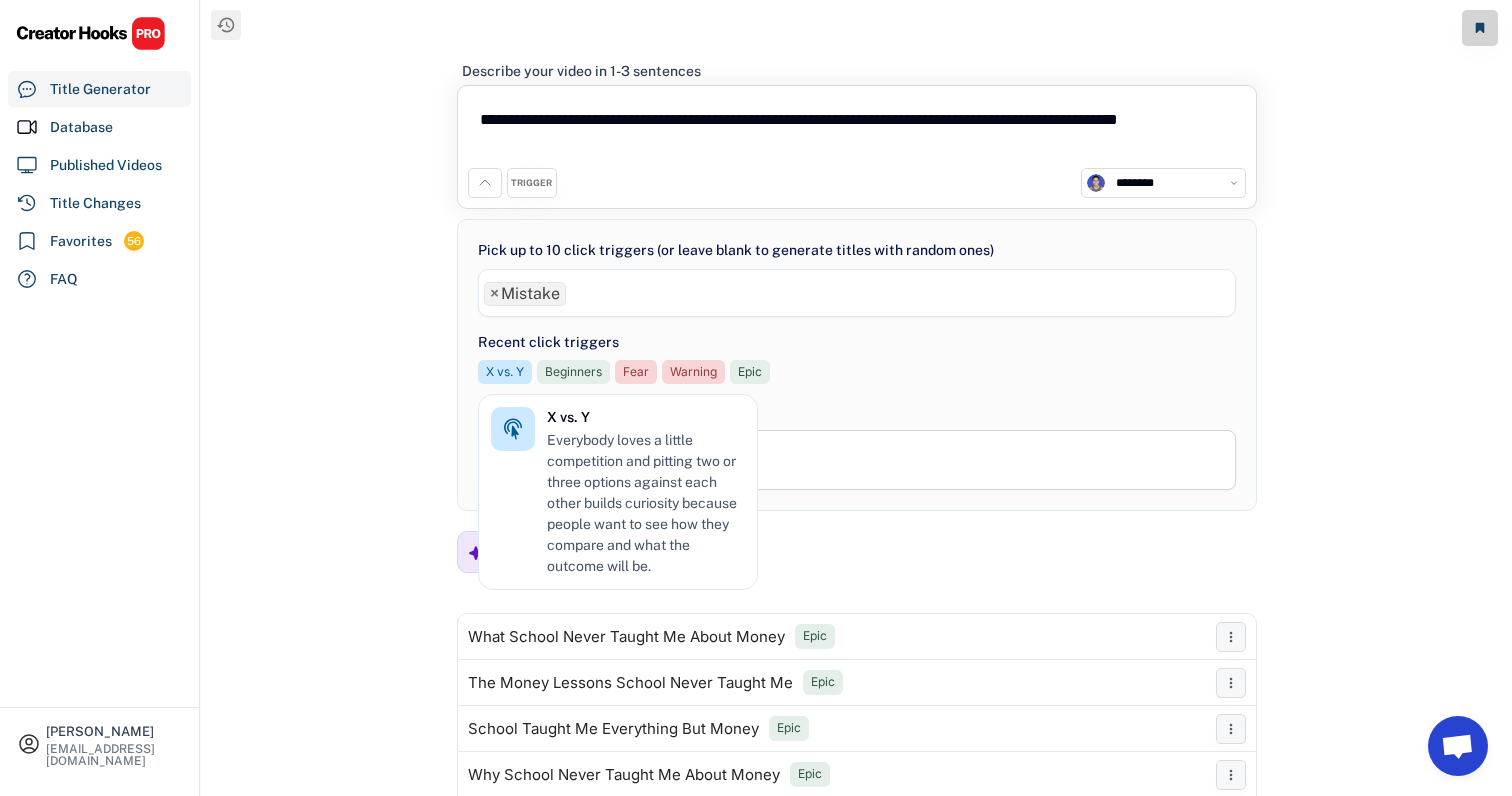 click on "**********" at bounding box center [856, 398] 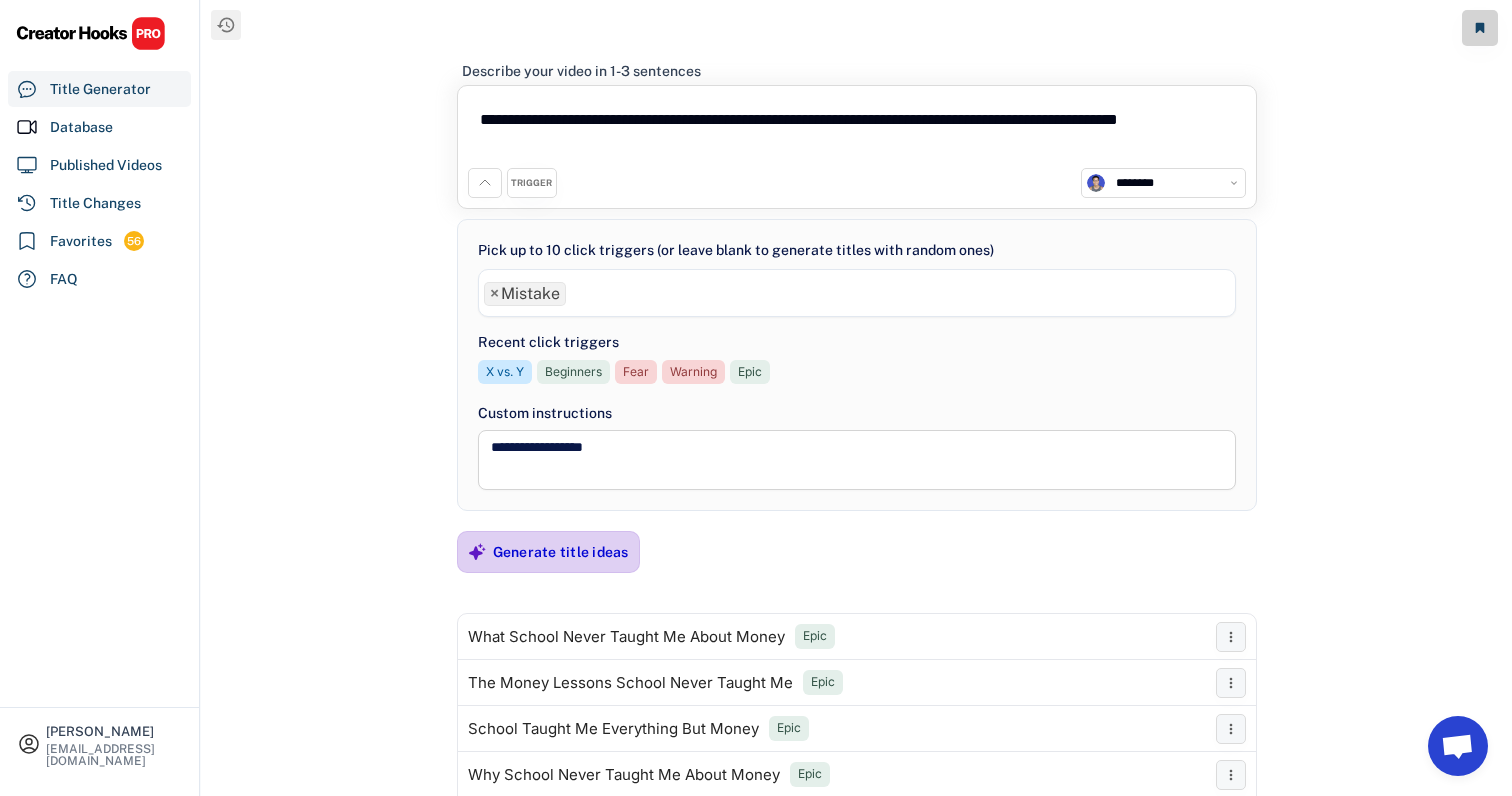 click on "Generate title ideas" at bounding box center (561, 552) 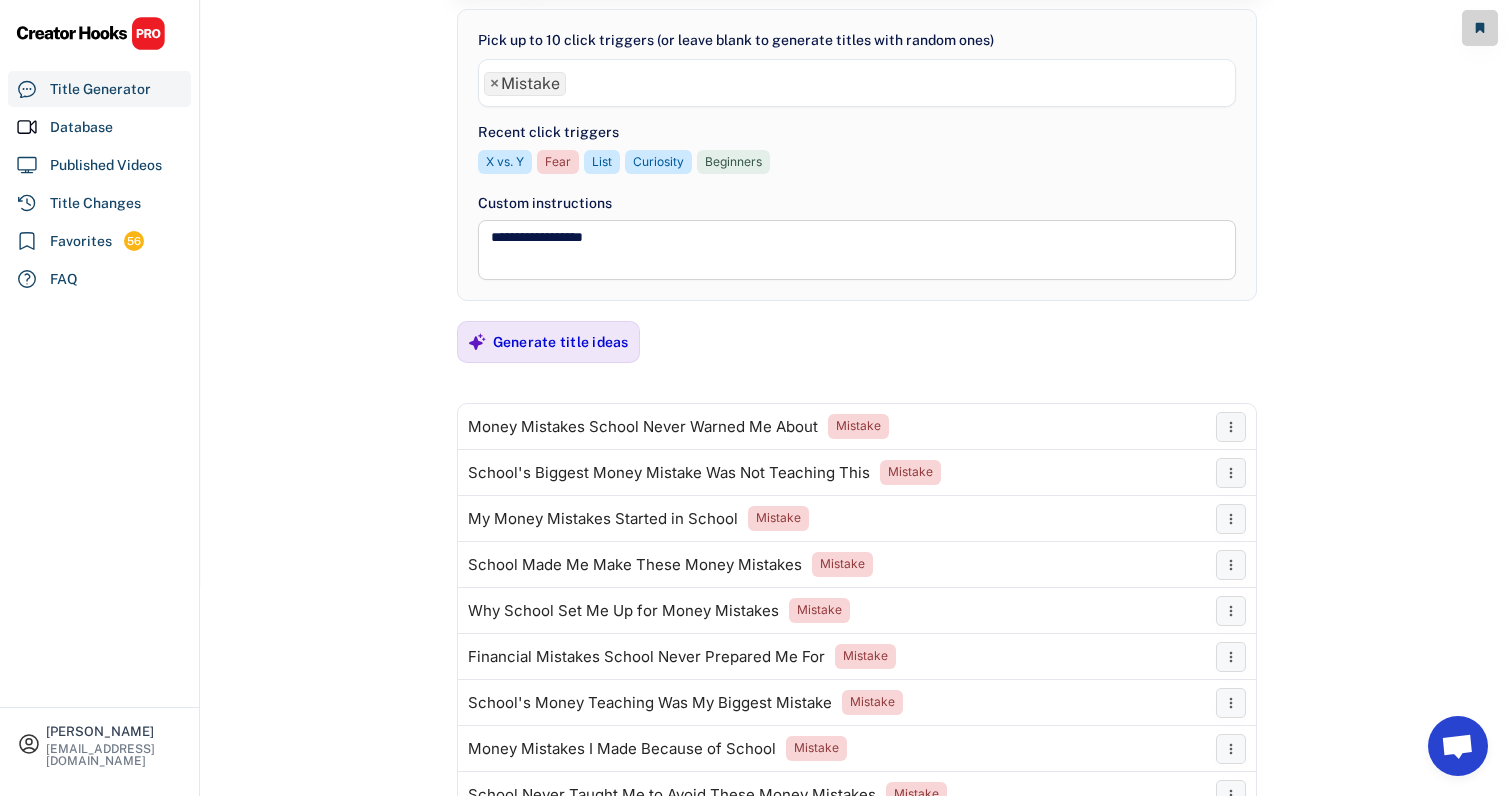 scroll, scrollTop: 0, scrollLeft: 0, axis: both 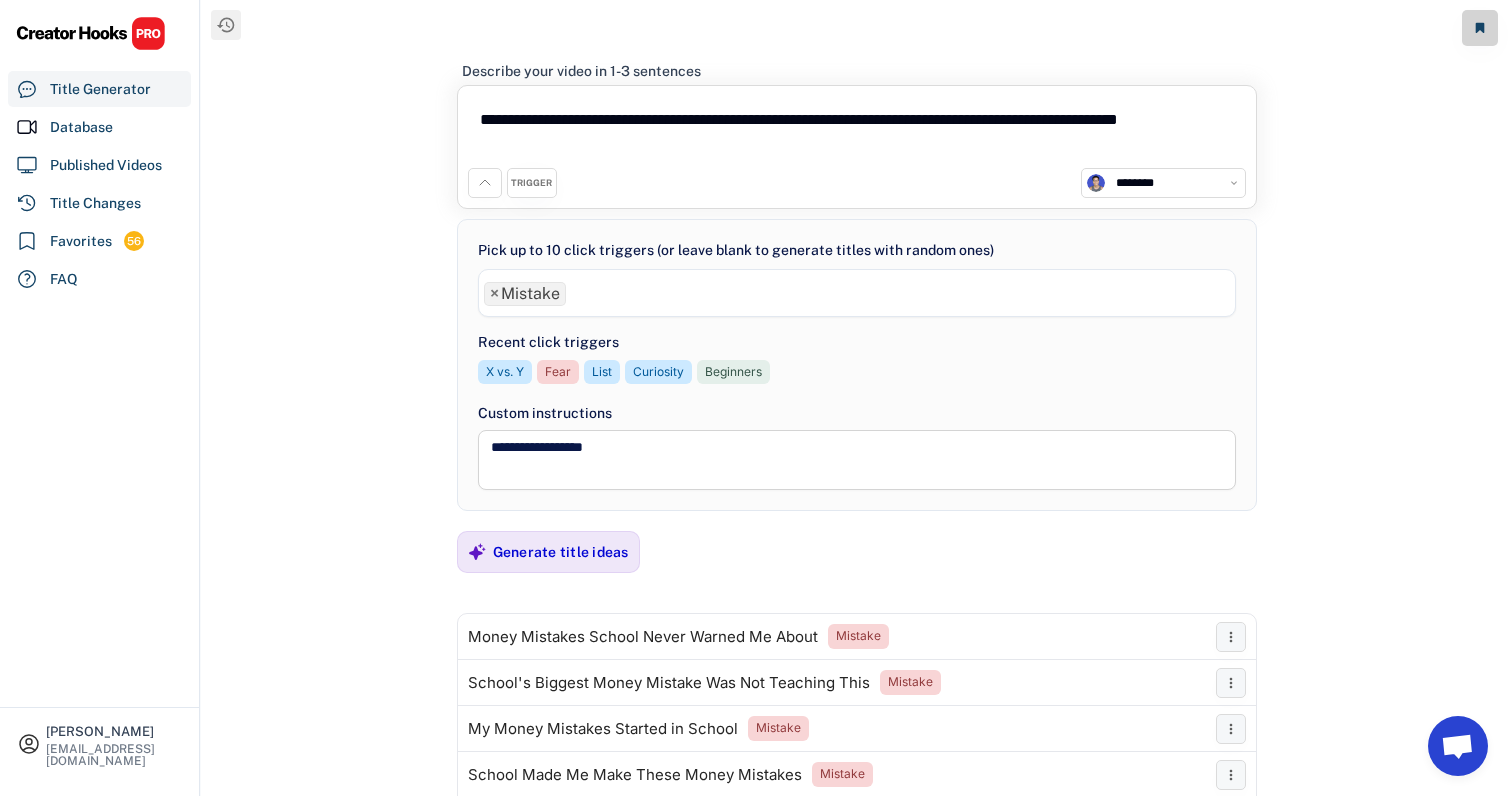 click on "×" at bounding box center [494, 294] 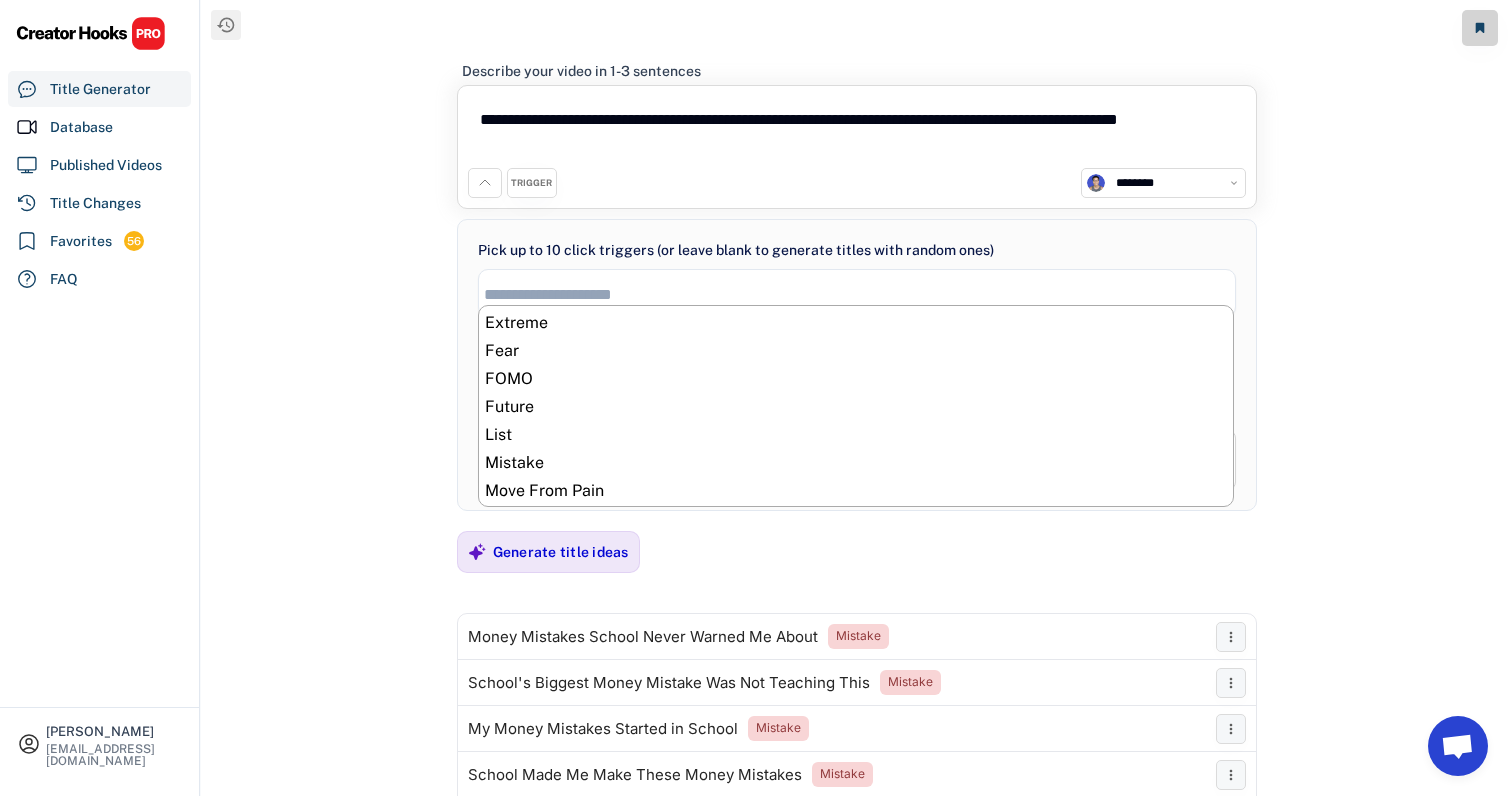 scroll, scrollTop: 408, scrollLeft: 0, axis: vertical 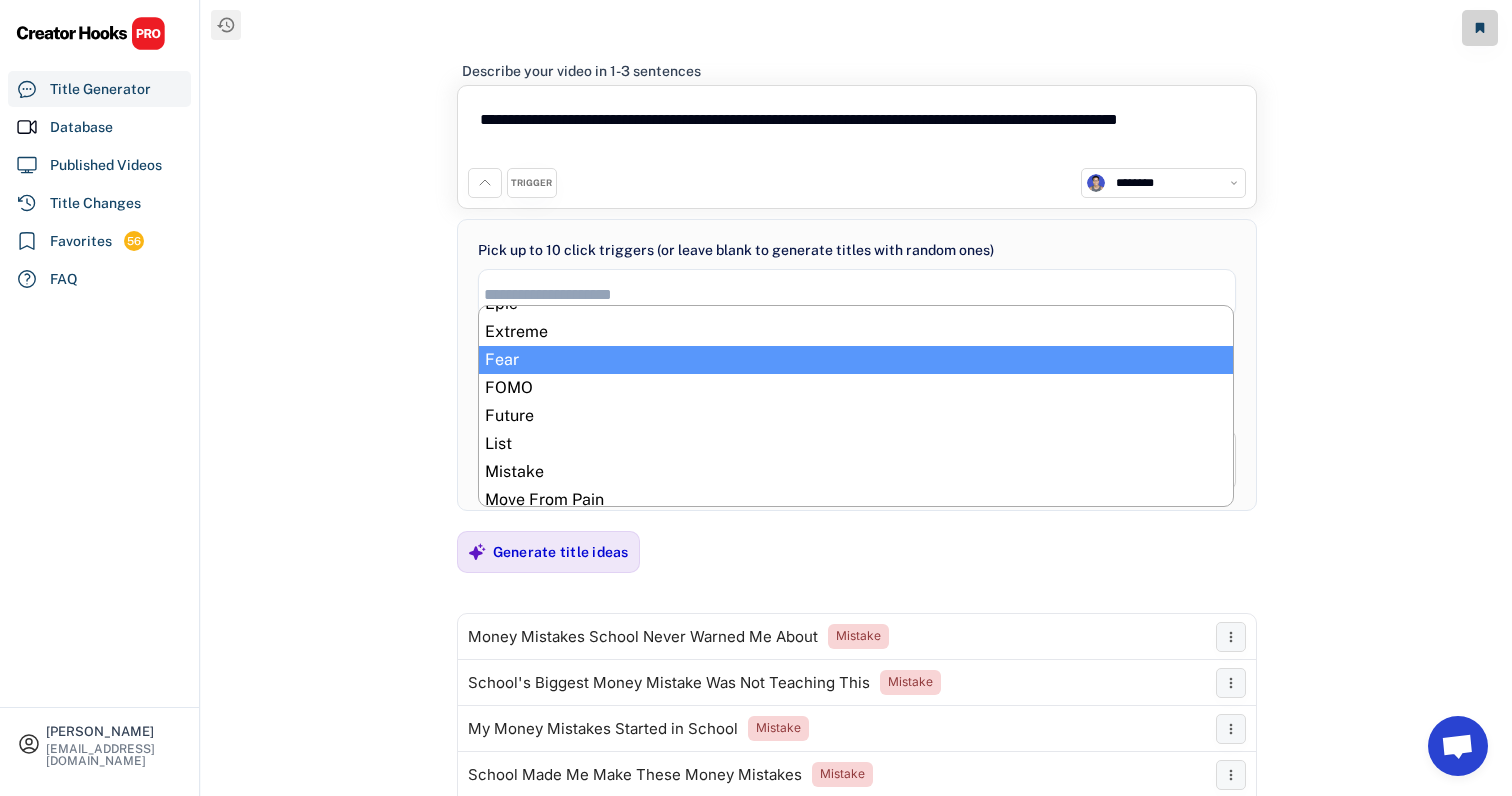 select on "**********" 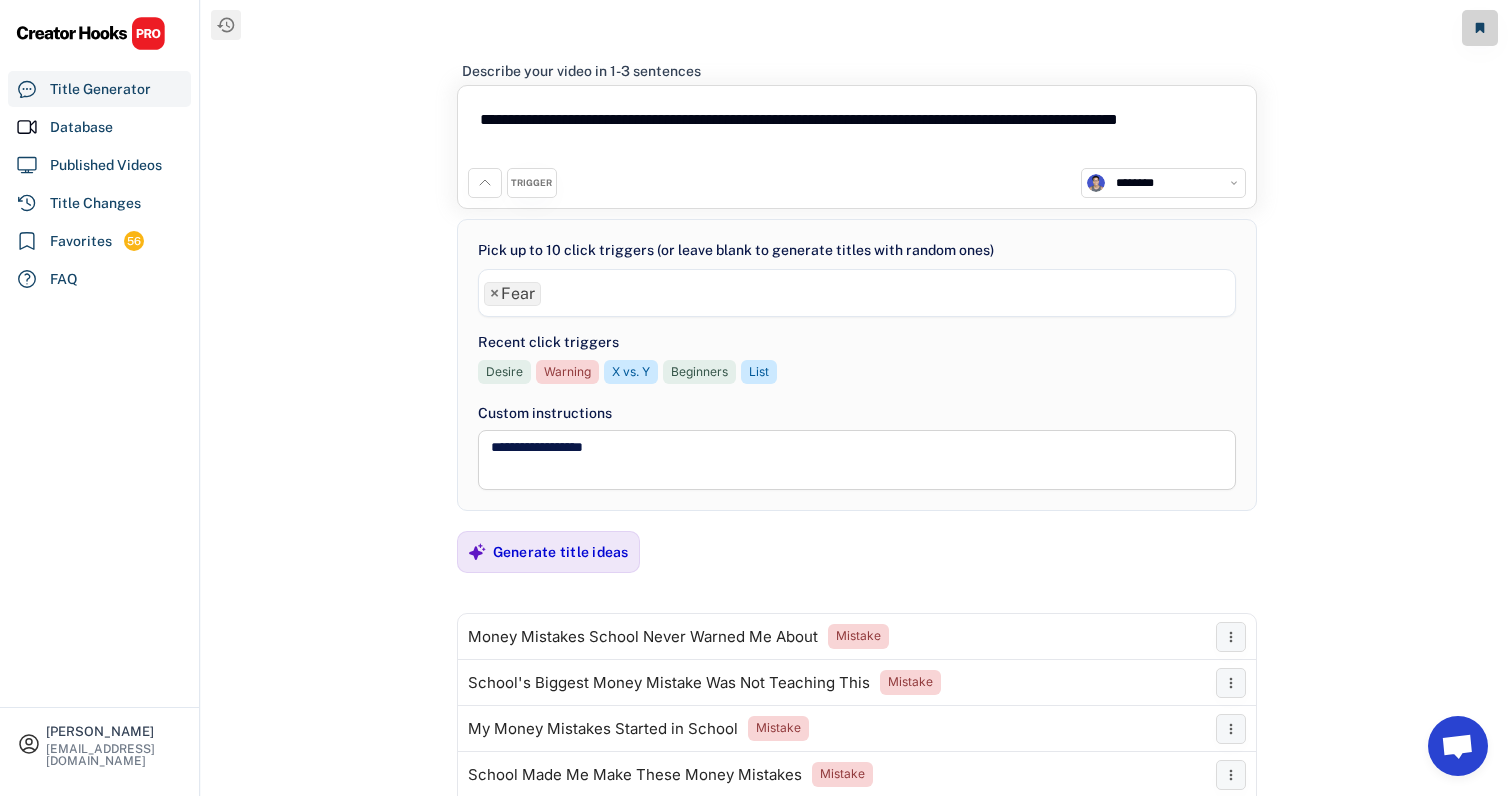 click on "Generate title ideas" at bounding box center (561, 552) 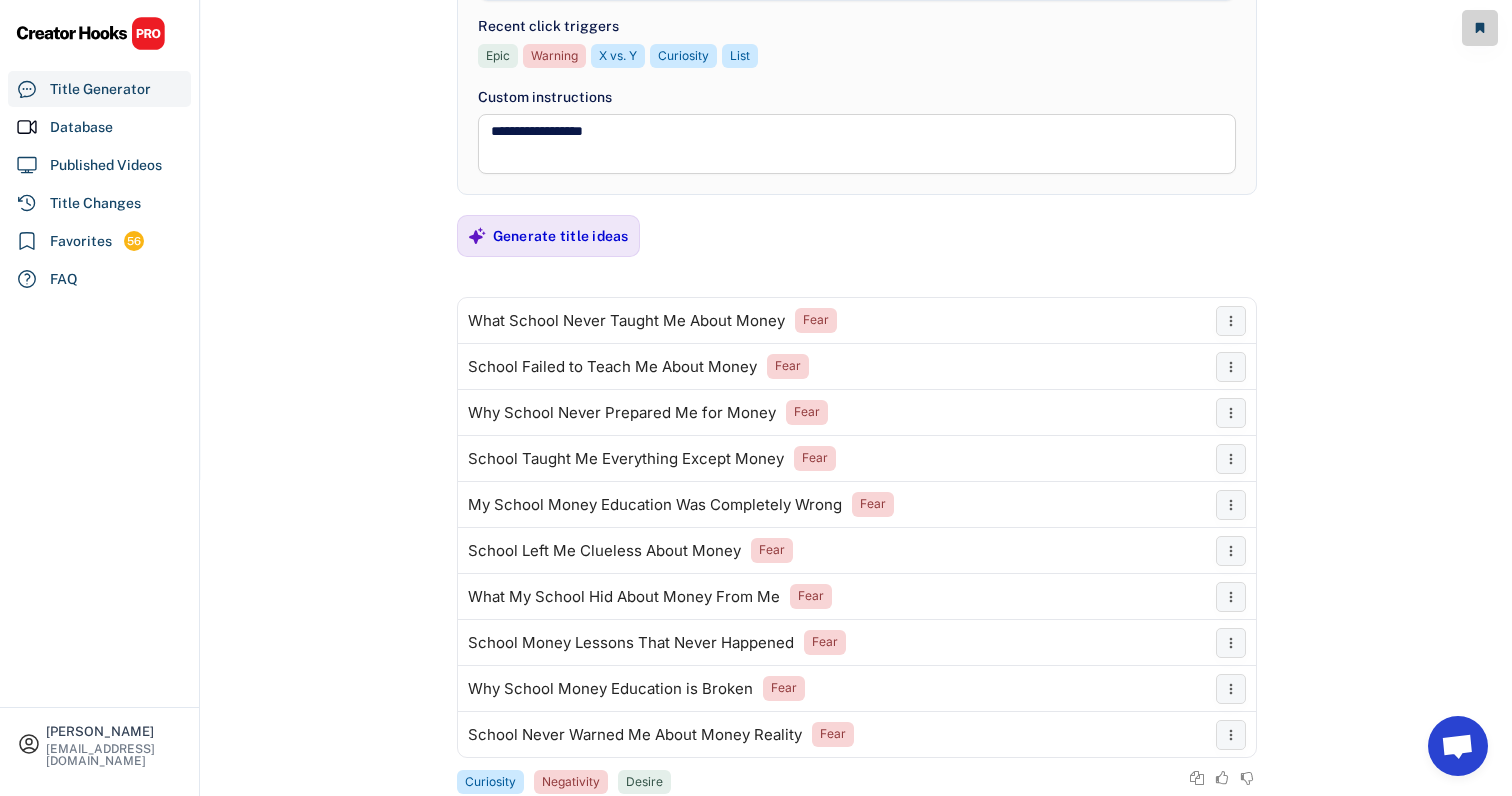 scroll, scrollTop: 318, scrollLeft: 0, axis: vertical 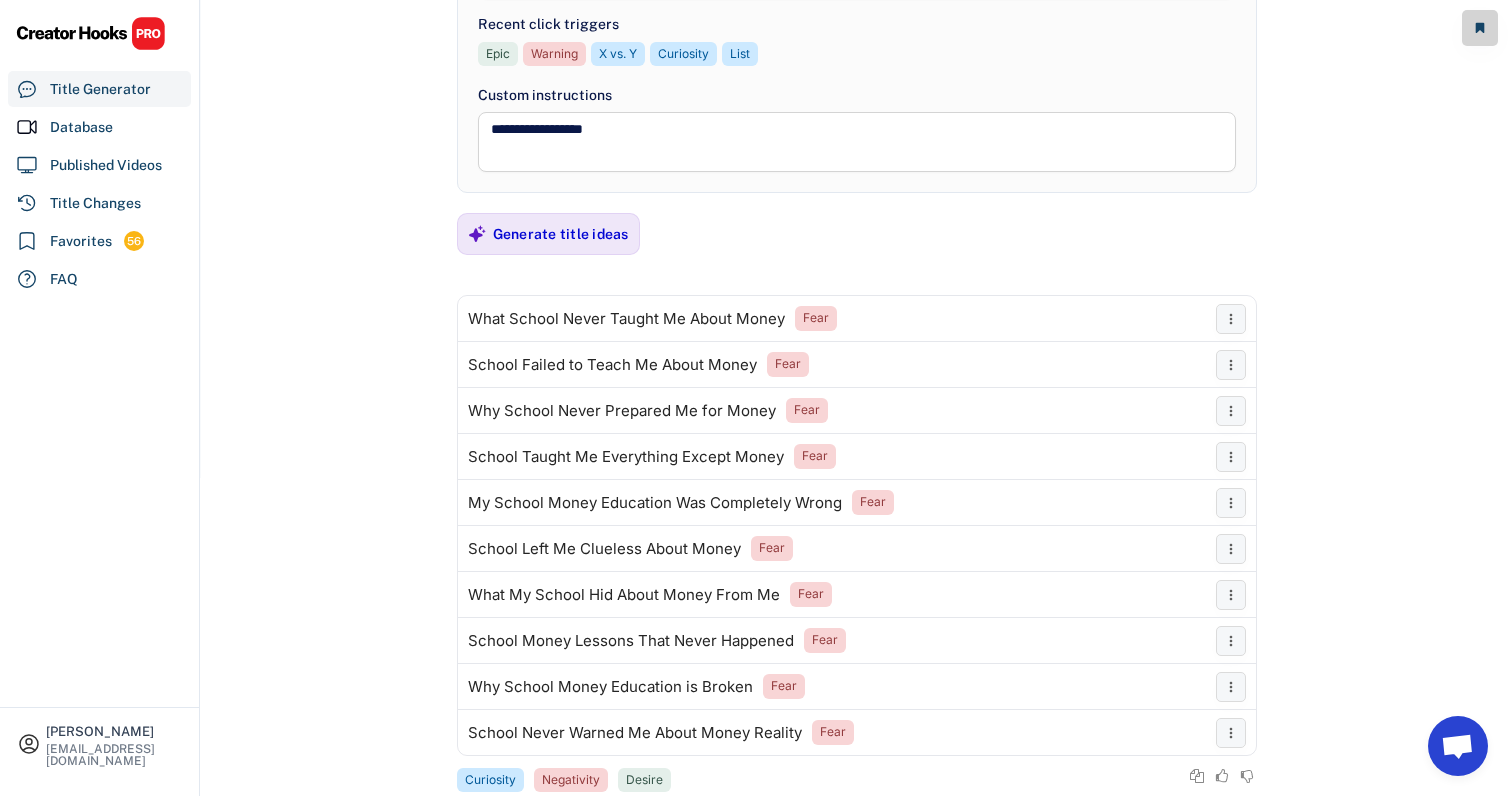 click on "**********" at bounding box center (856, 80) 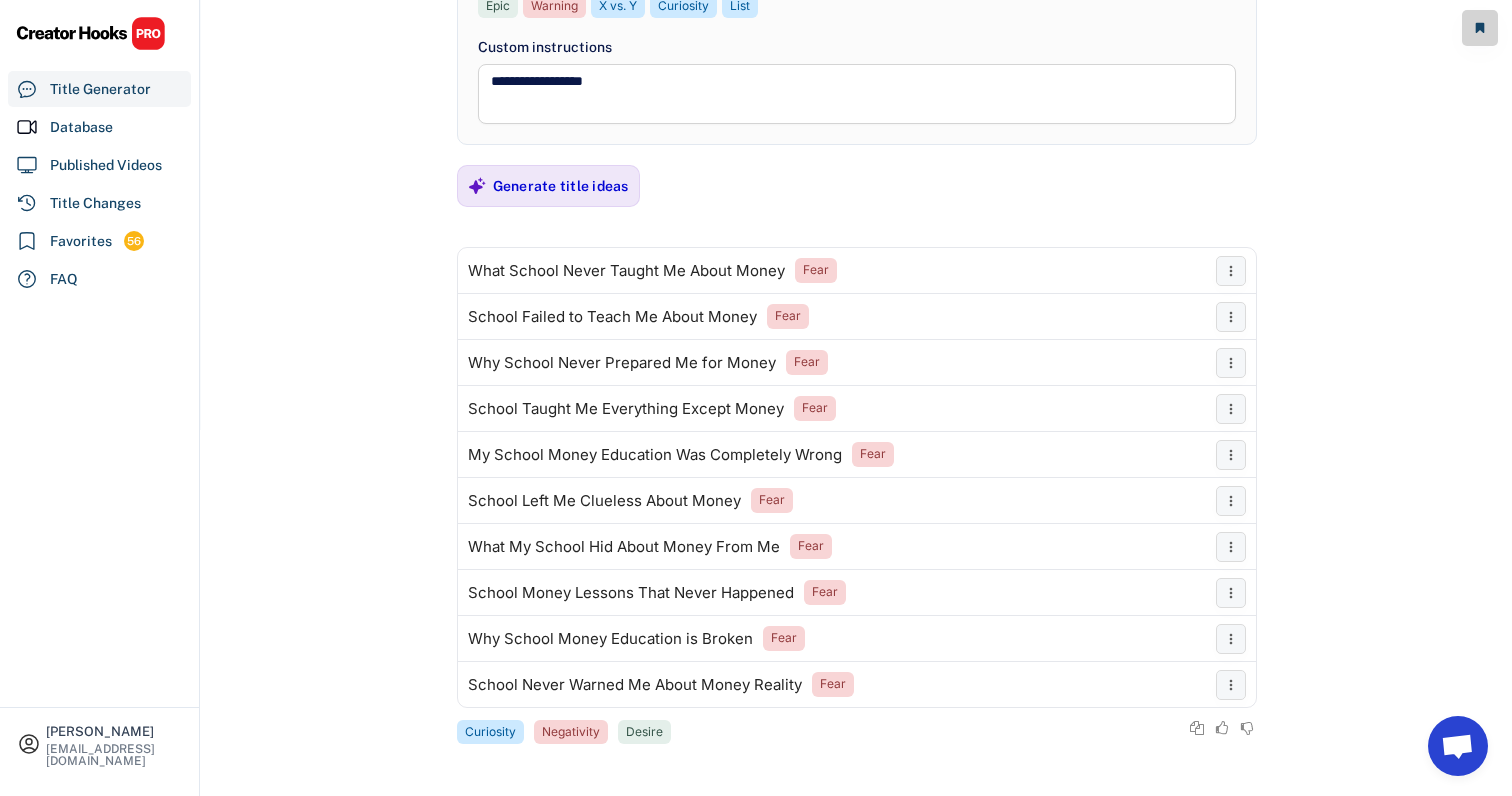 scroll, scrollTop: 361, scrollLeft: 0, axis: vertical 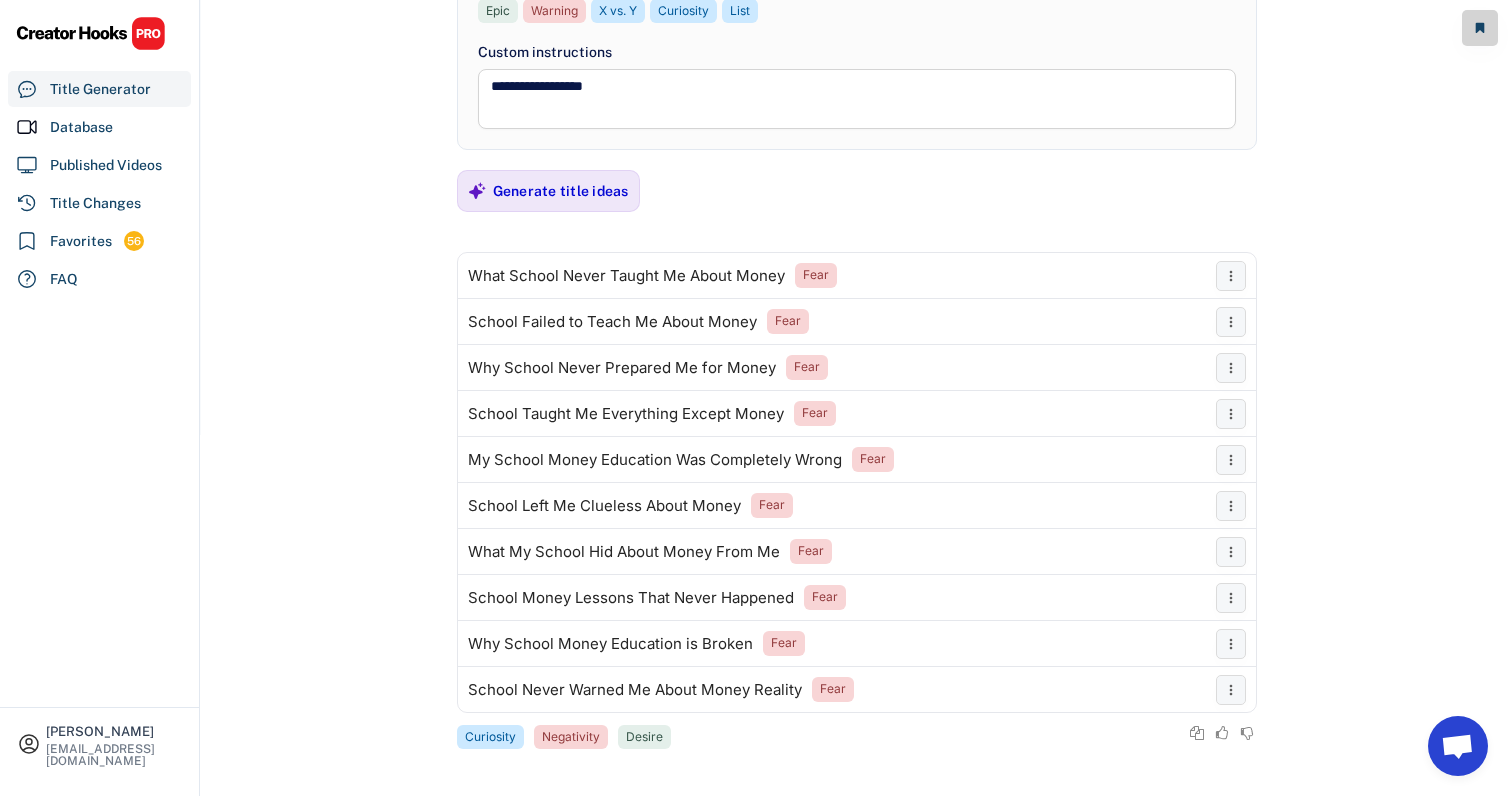 click on "**********" at bounding box center (856, 37) 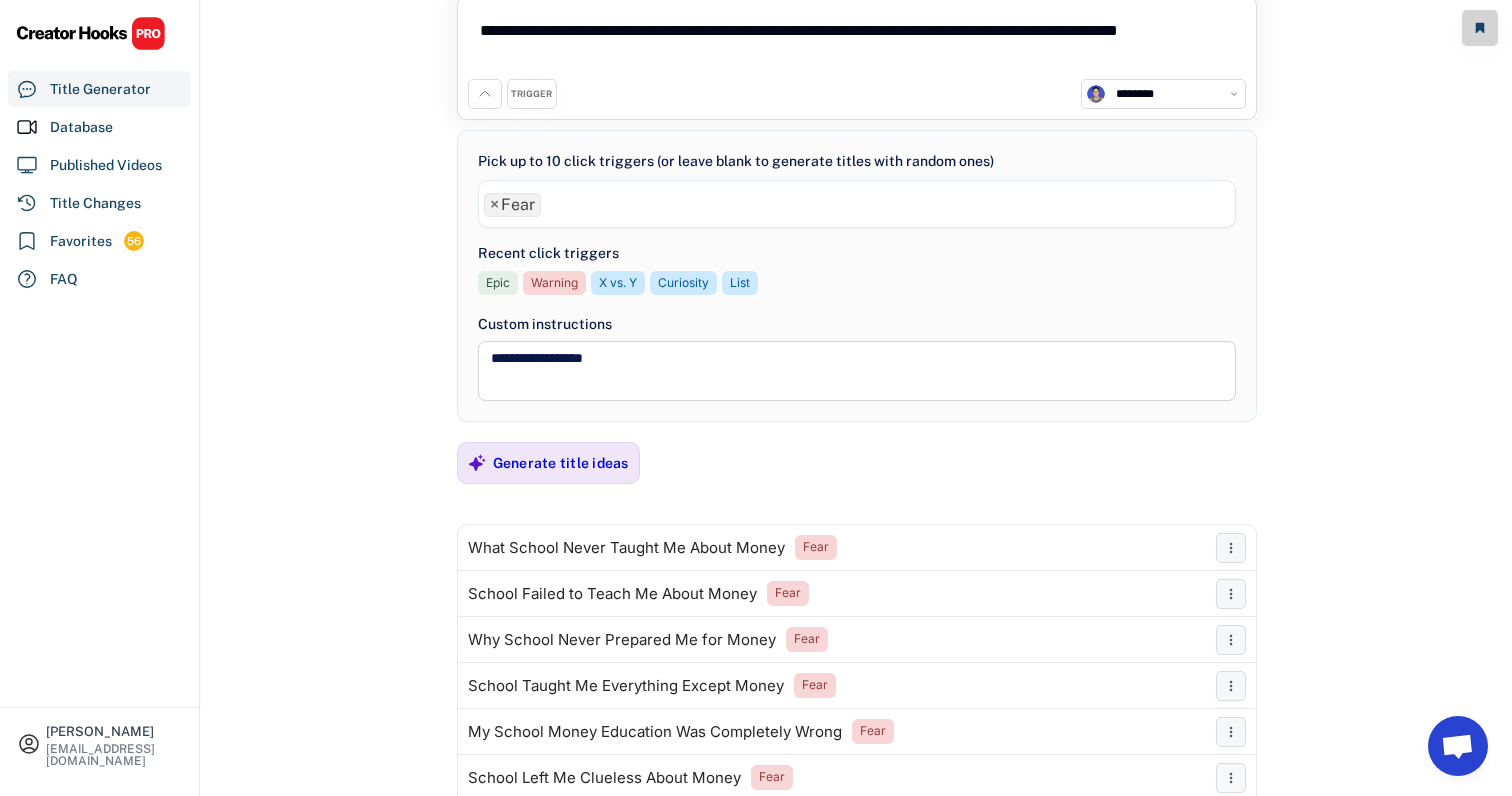 scroll, scrollTop: 0, scrollLeft: 0, axis: both 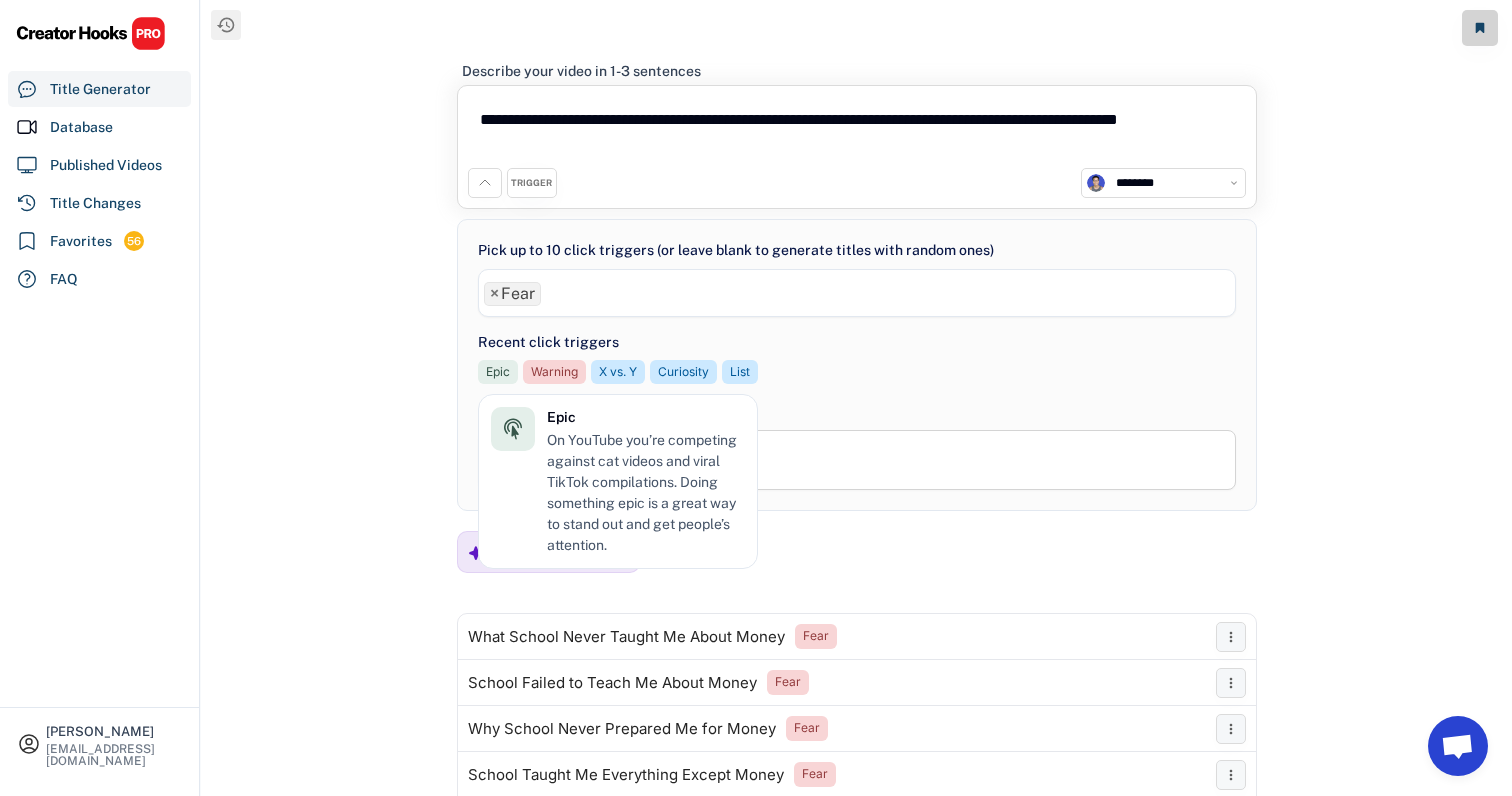 click on "×" at bounding box center (494, 294) 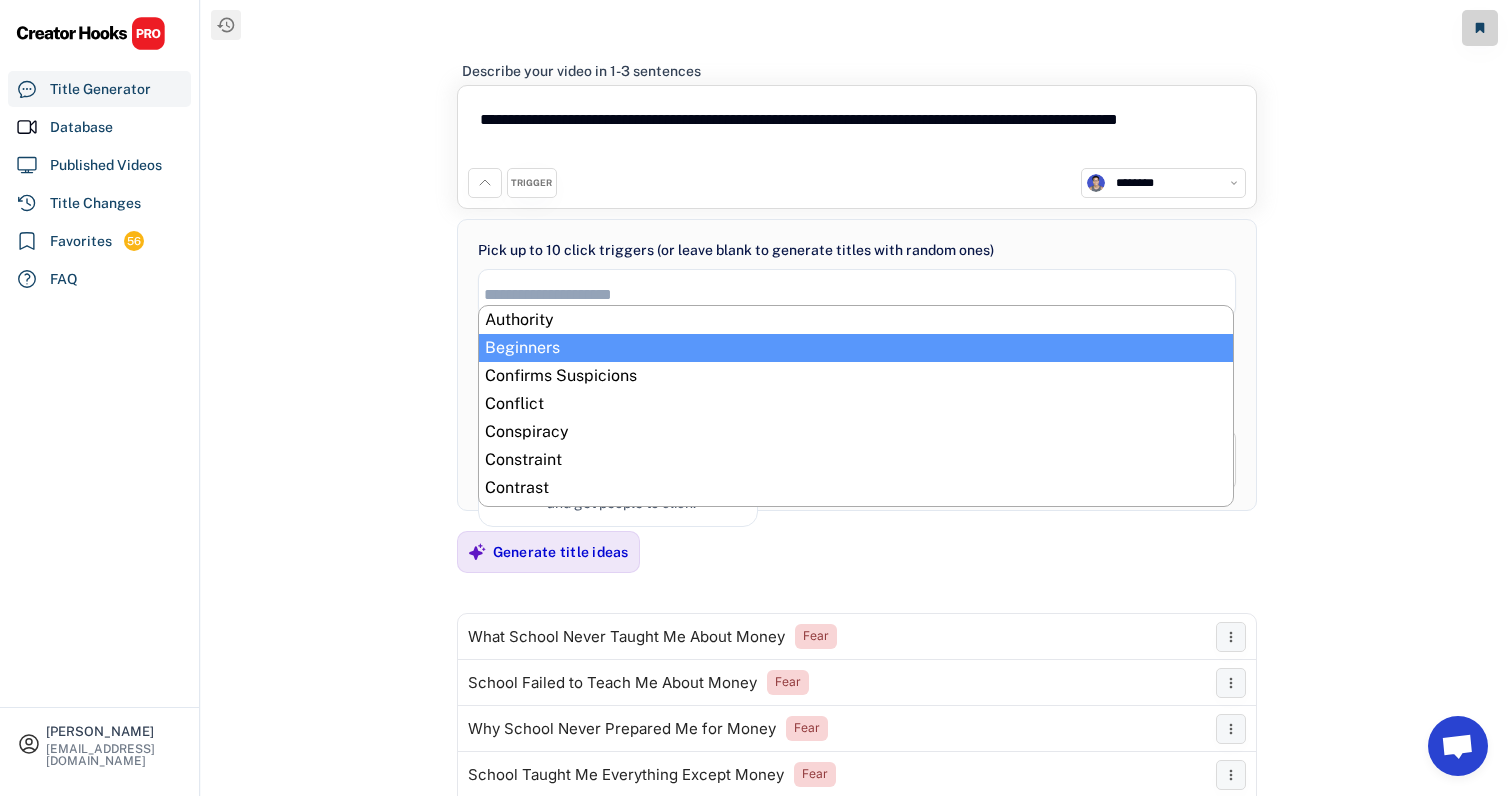 scroll, scrollTop: 1032, scrollLeft: 0, axis: vertical 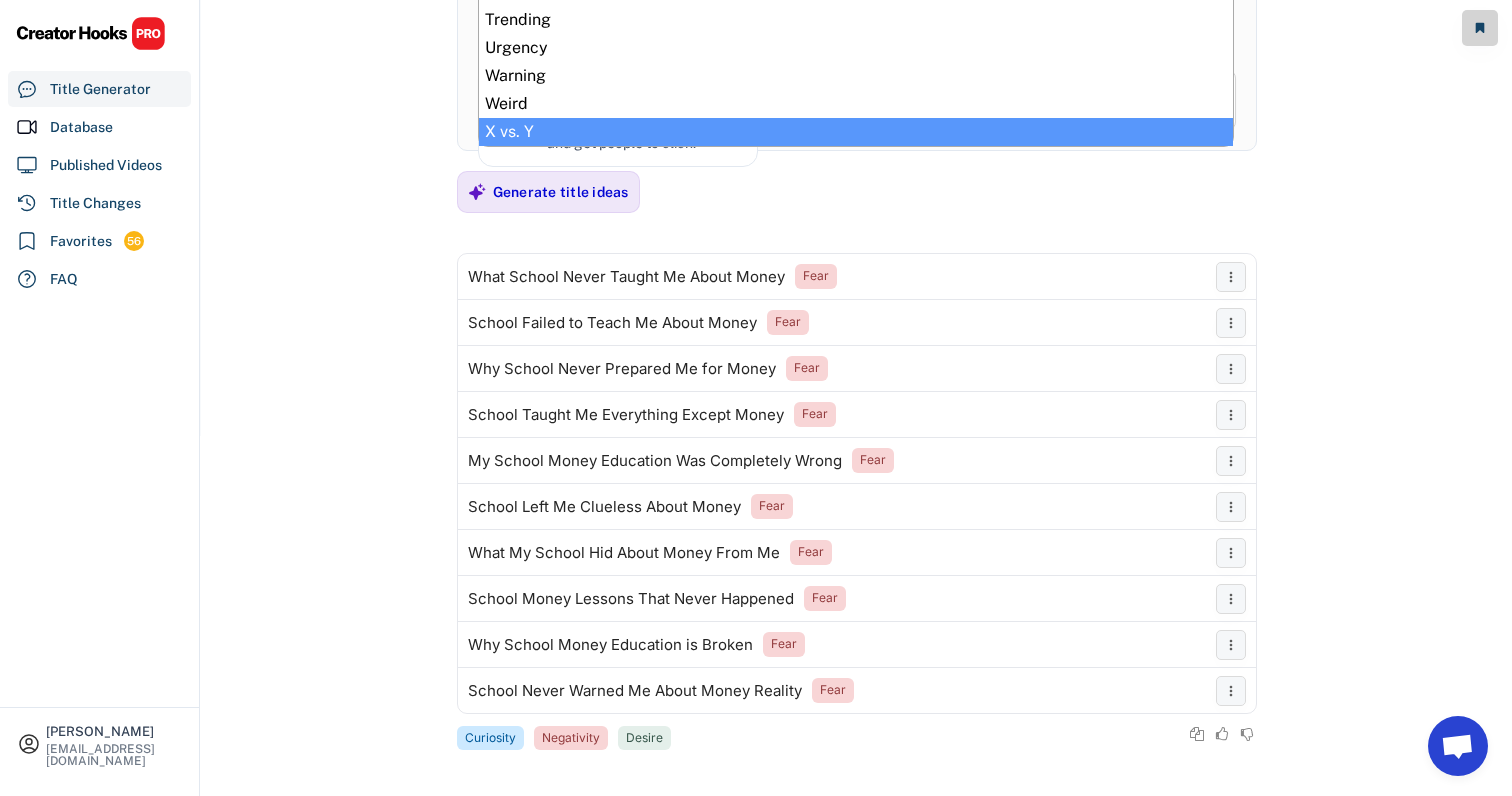 select on "**********" 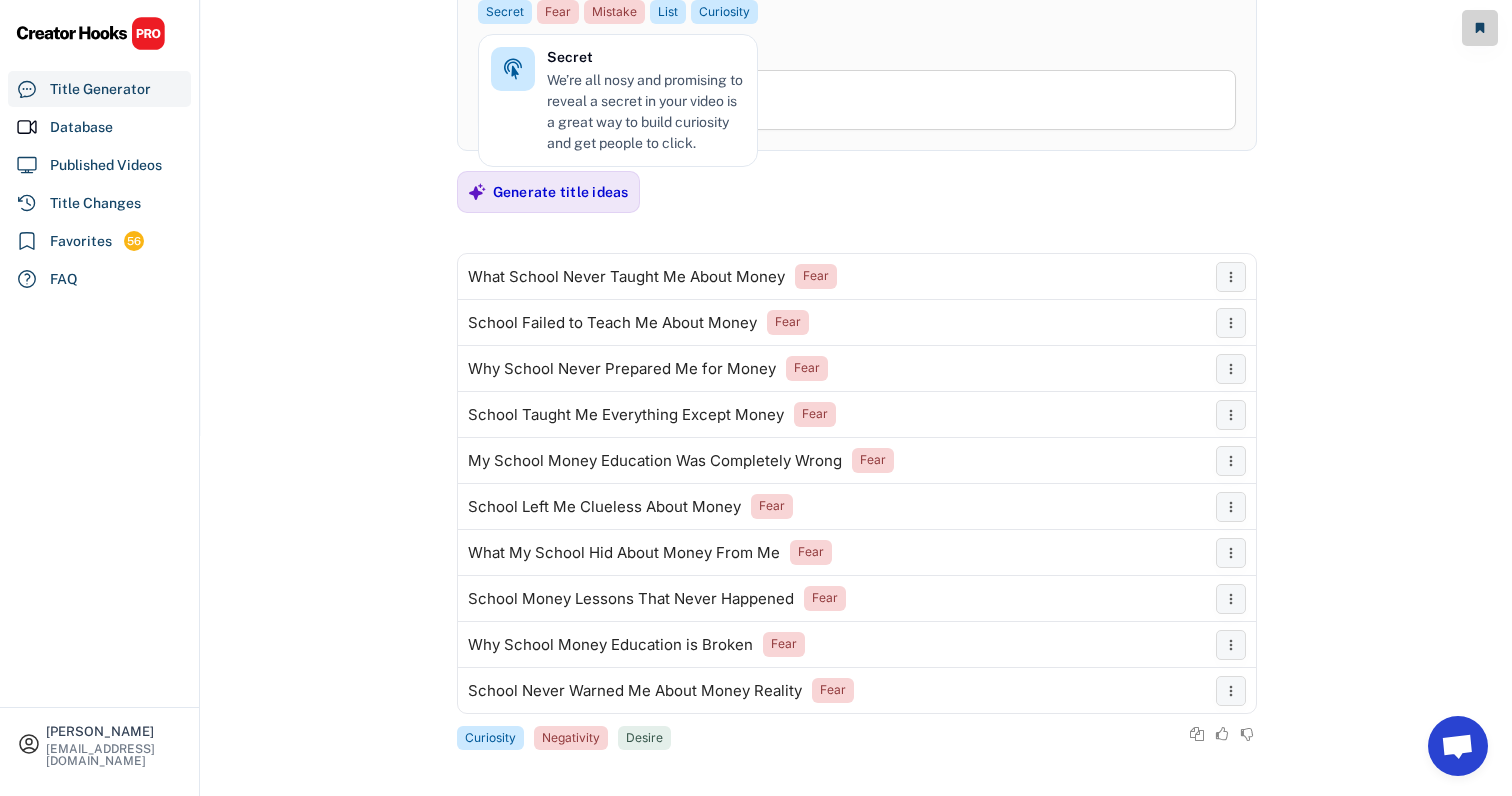 scroll, scrollTop: 0, scrollLeft: 0, axis: both 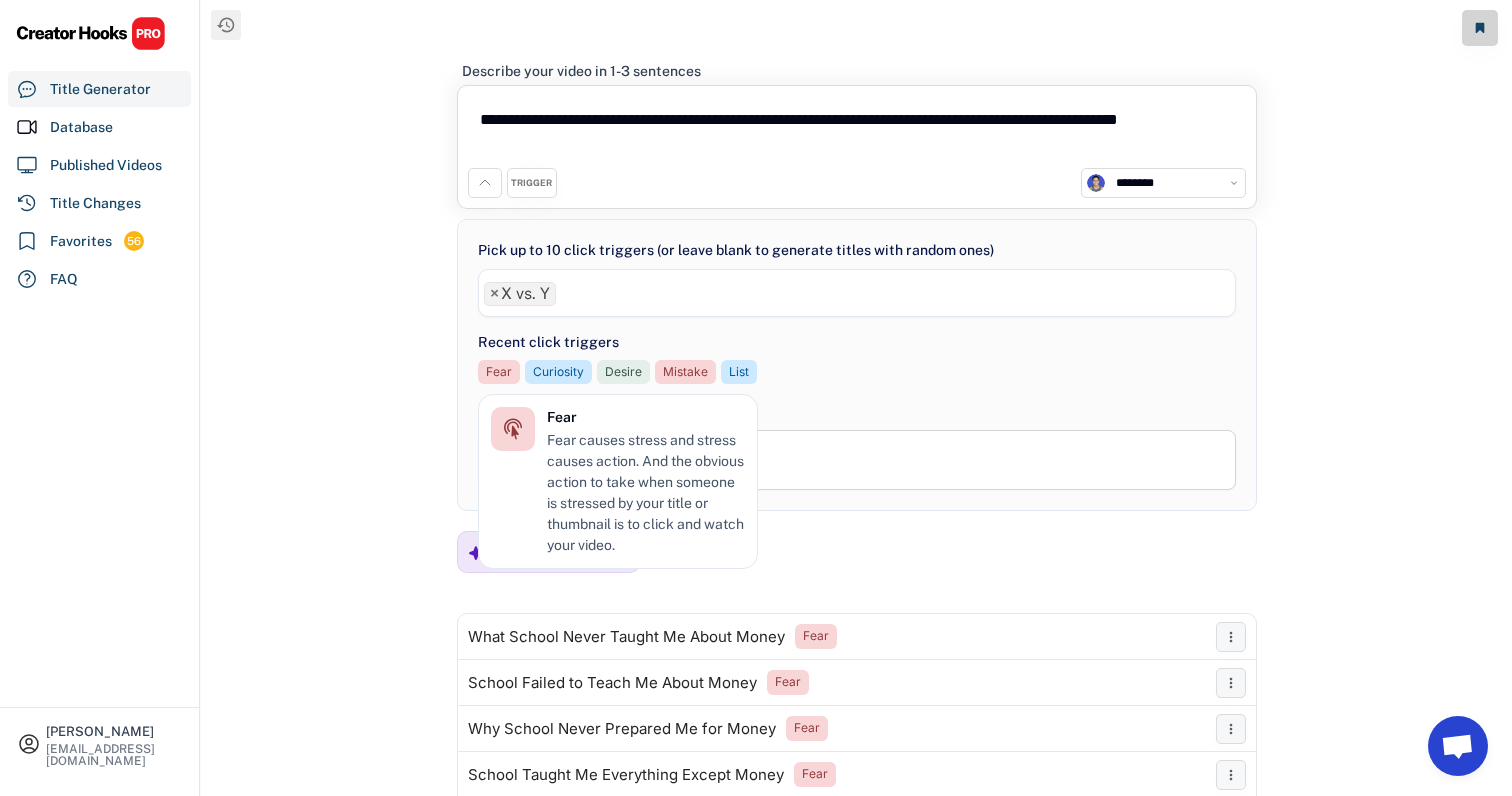 click on "**********" at bounding box center (856, 398) 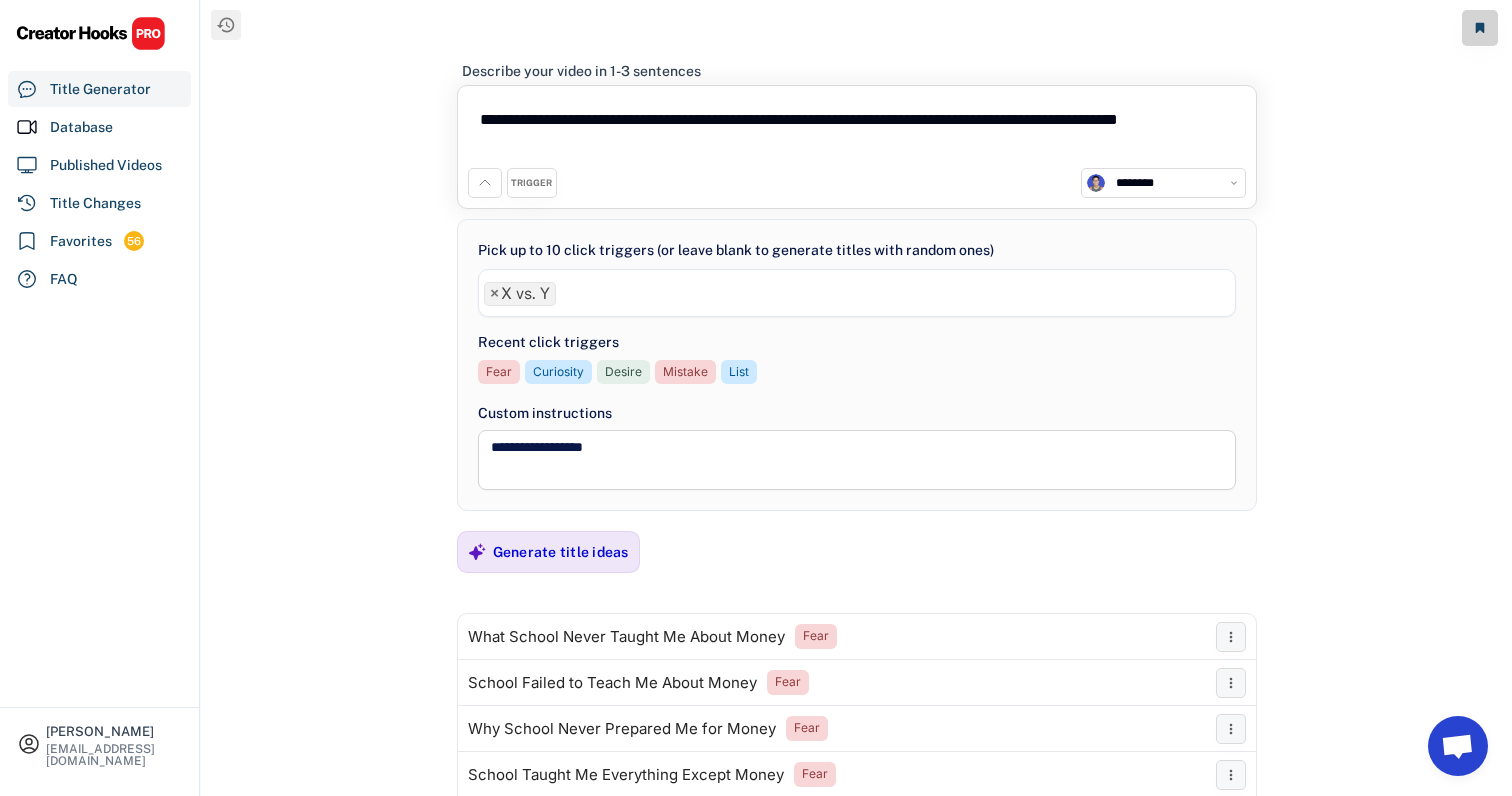 click on "**********" at bounding box center (857, 576) 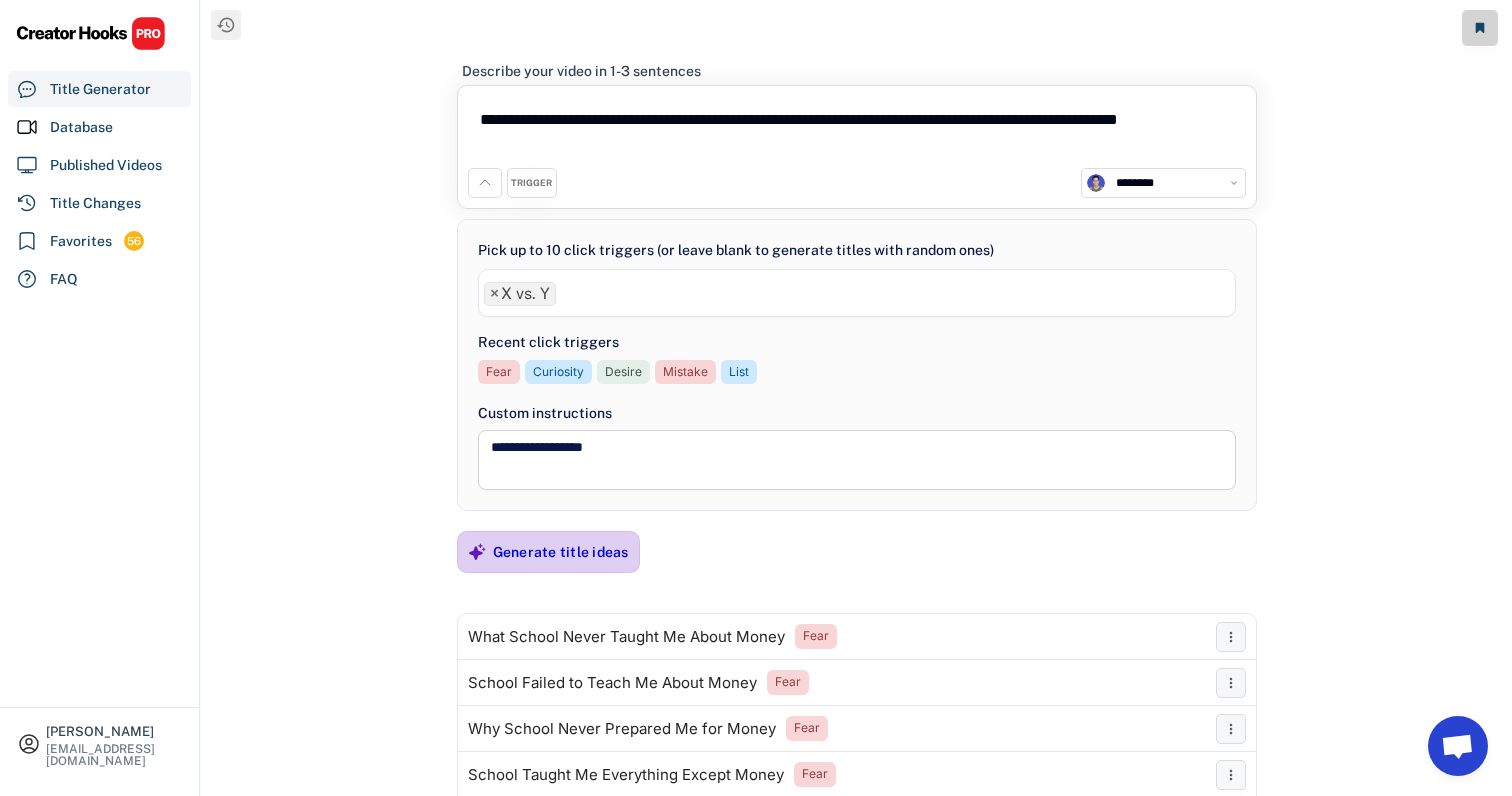 click on "Generate title ideas" at bounding box center (561, 552) 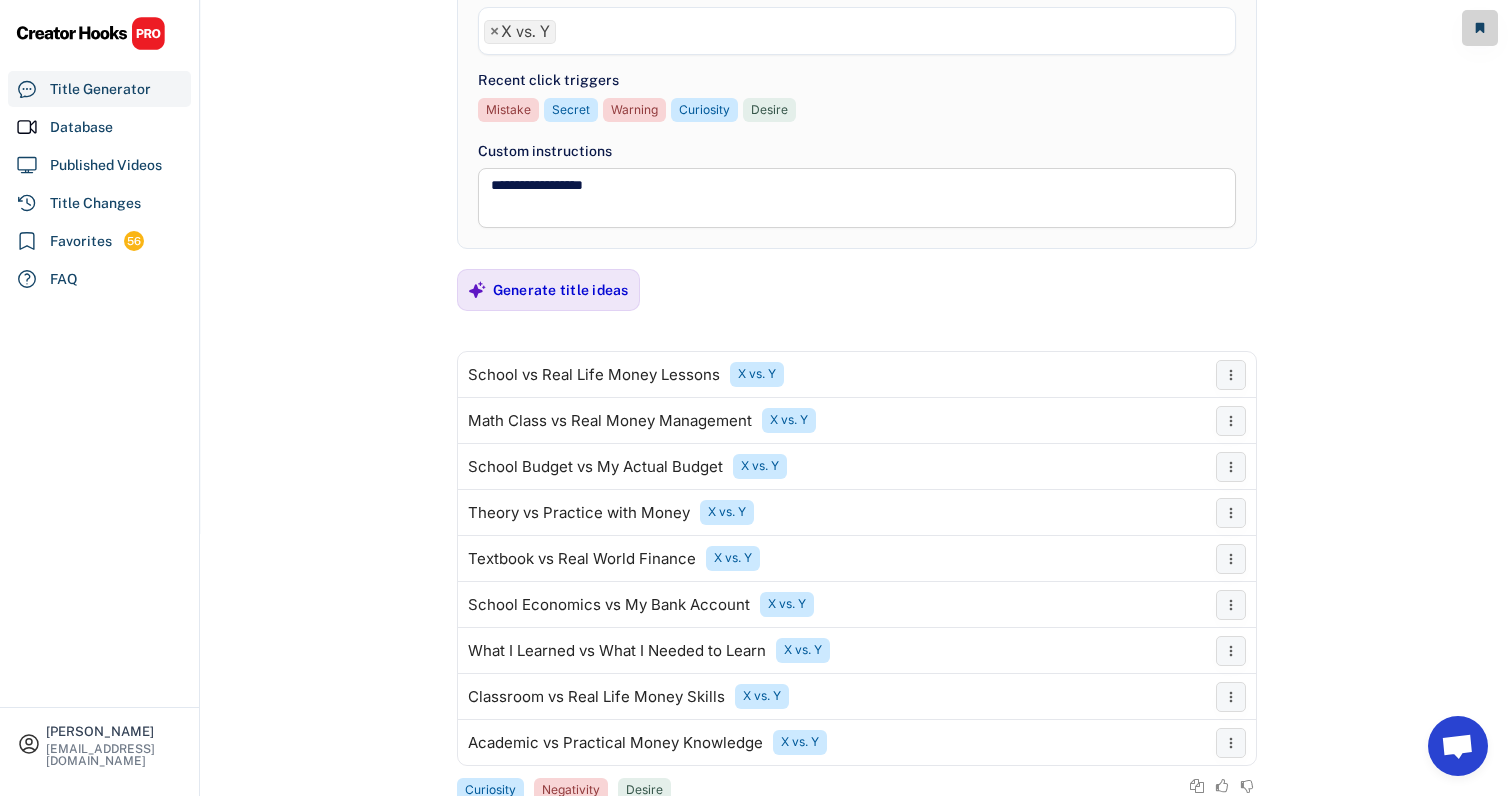 scroll, scrollTop: 320, scrollLeft: 0, axis: vertical 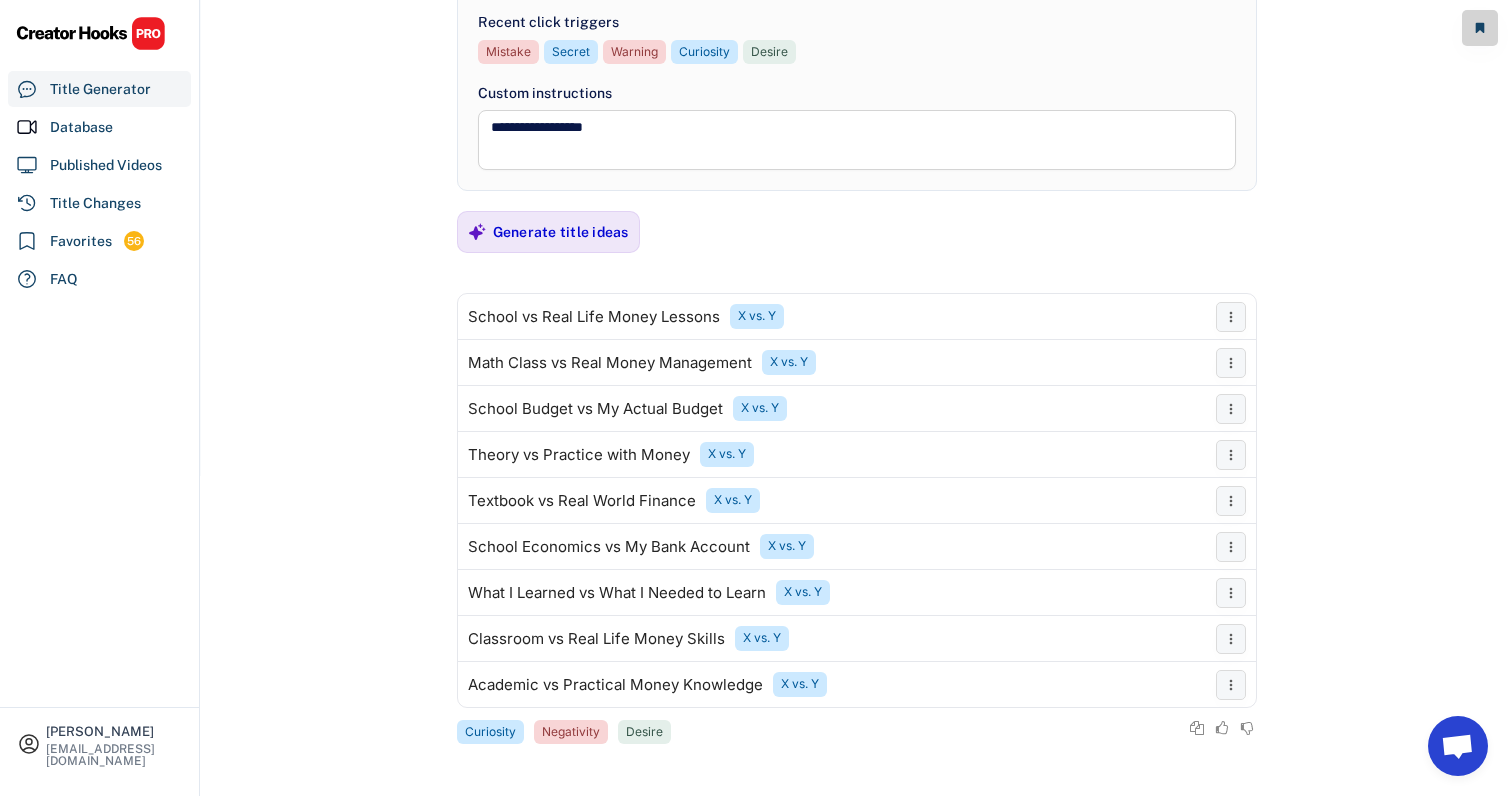 click on "**********" at bounding box center (856, 78) 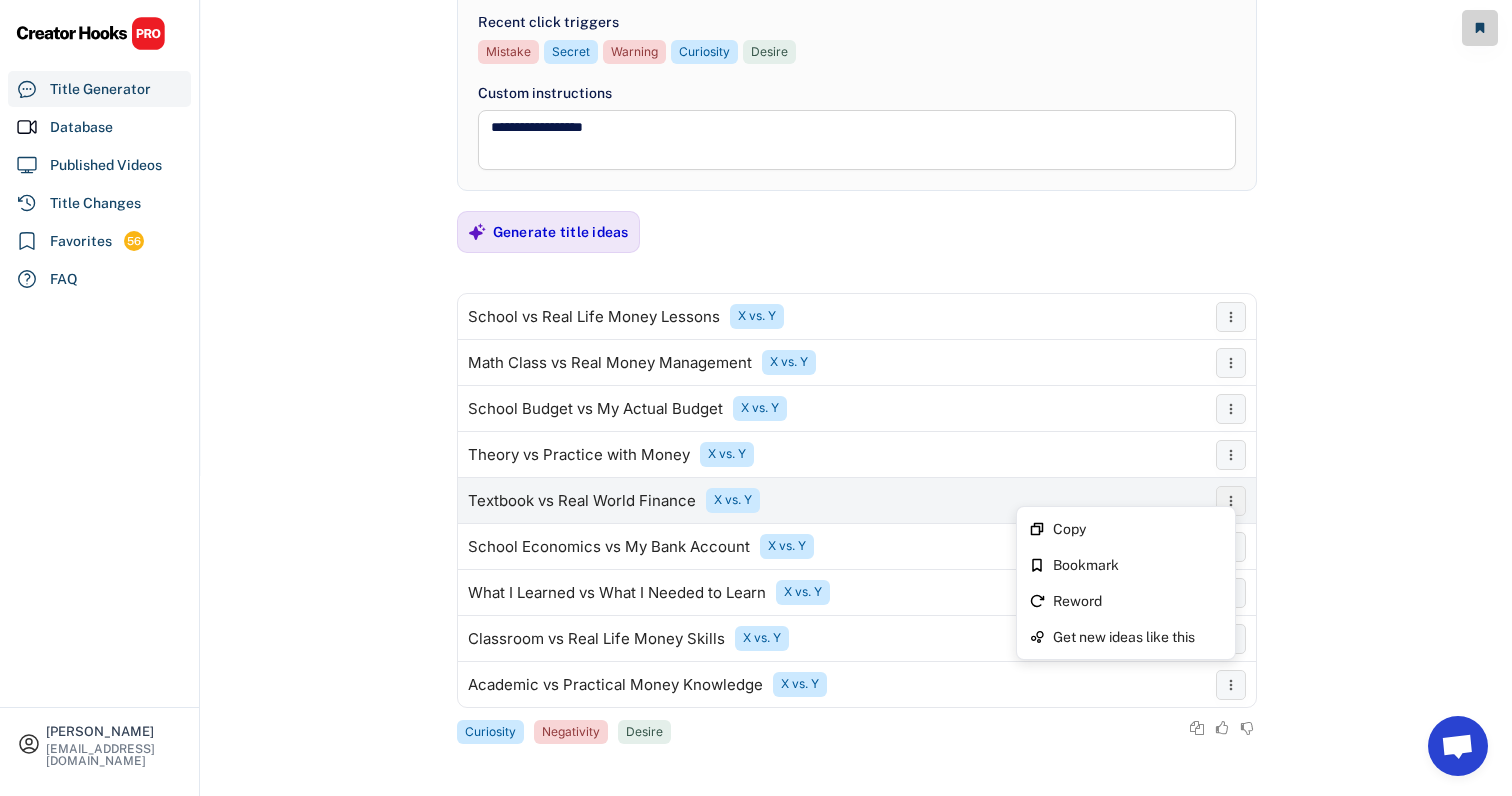 click 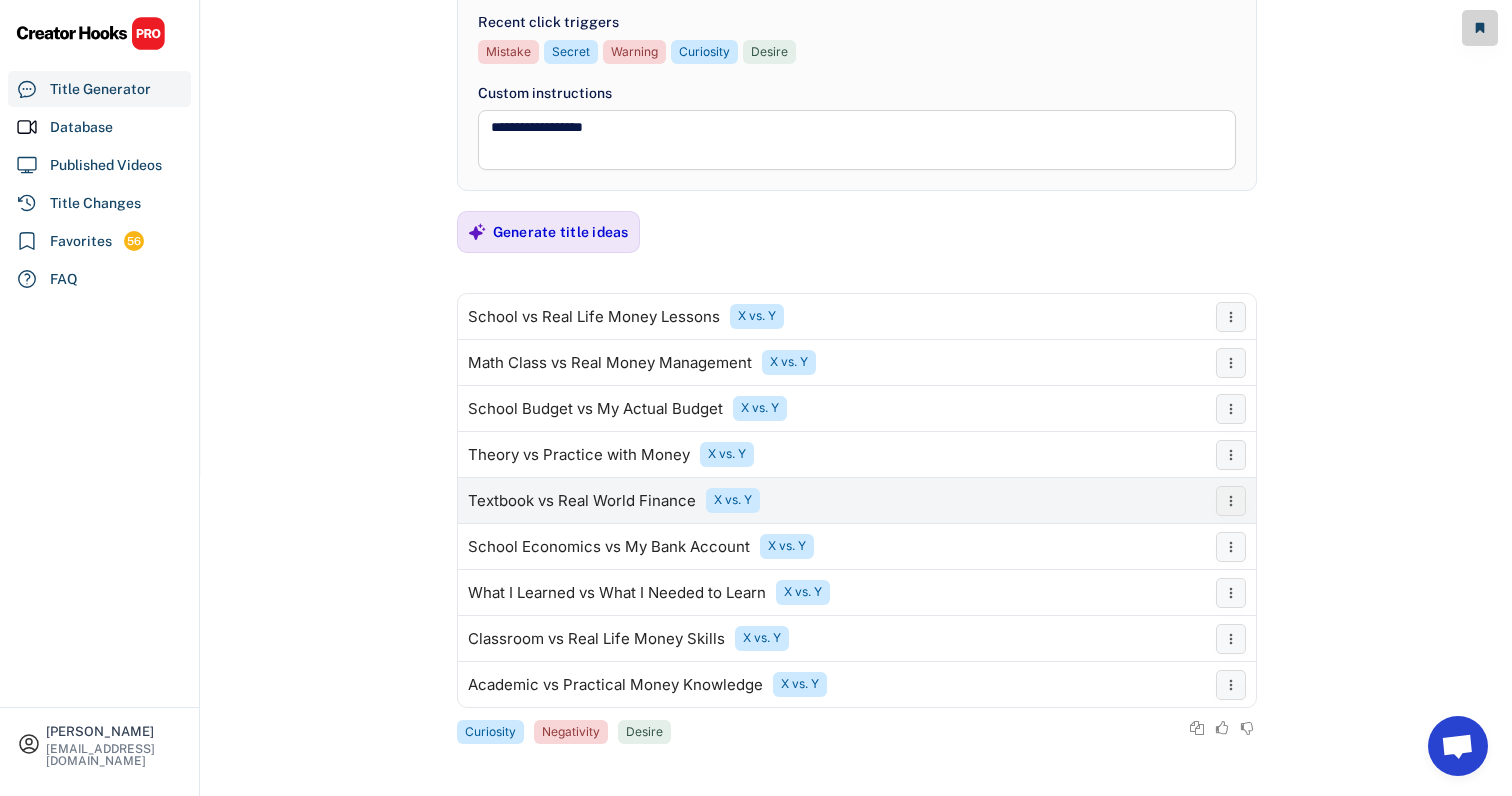 click 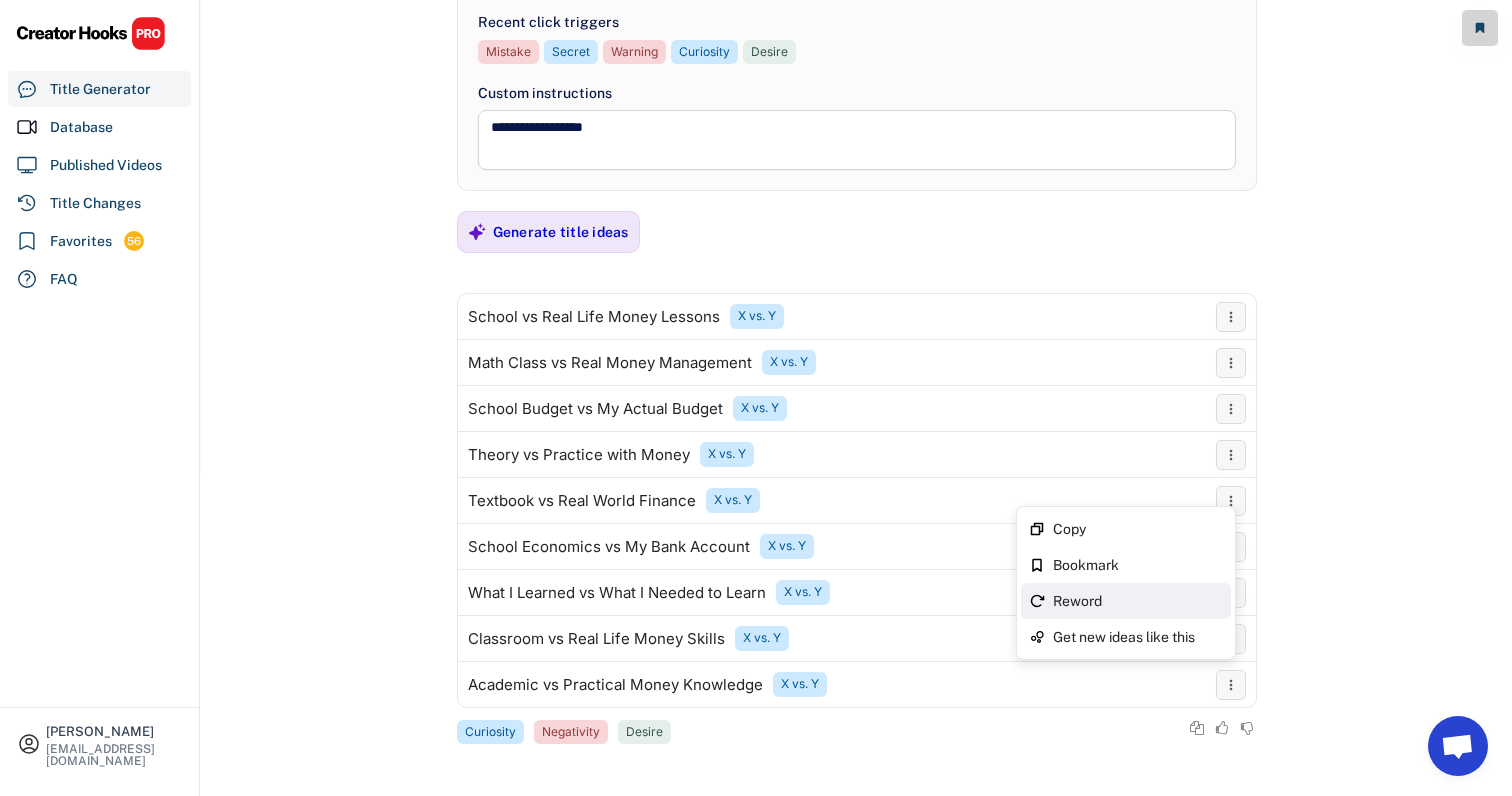 click on "Reword" at bounding box center [1126, 601] 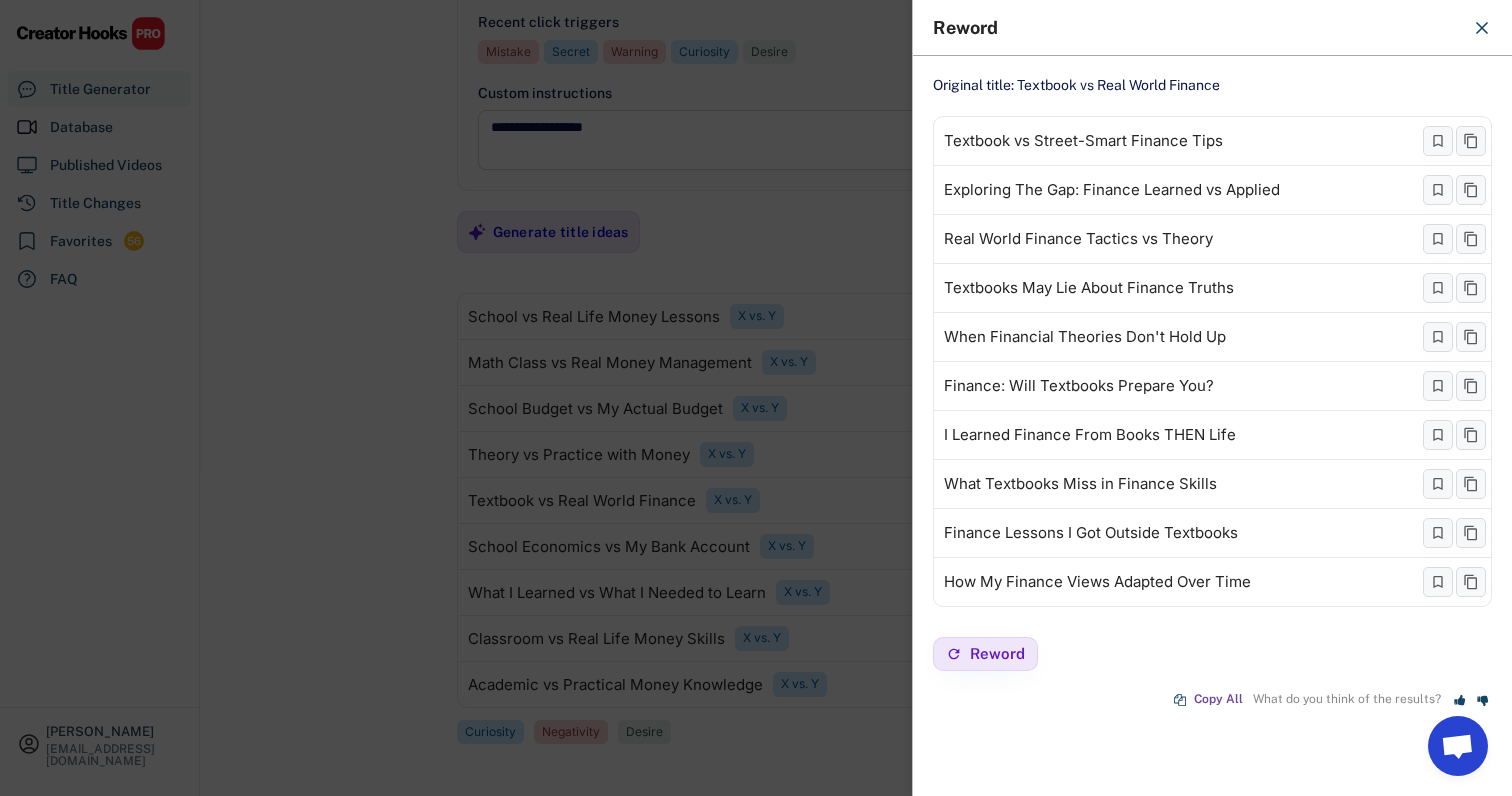 click at bounding box center (756, 398) 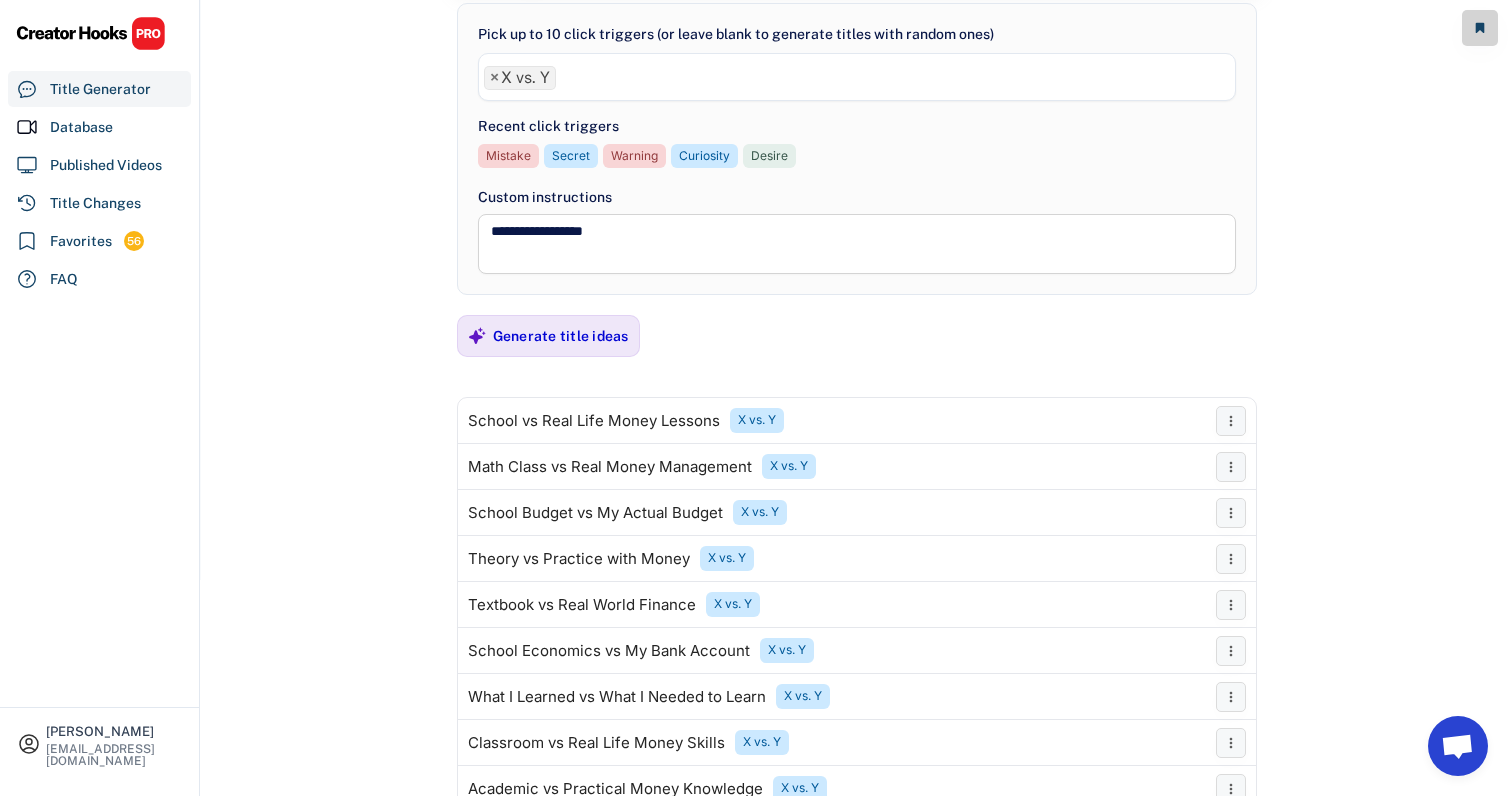 scroll, scrollTop: 0, scrollLeft: 0, axis: both 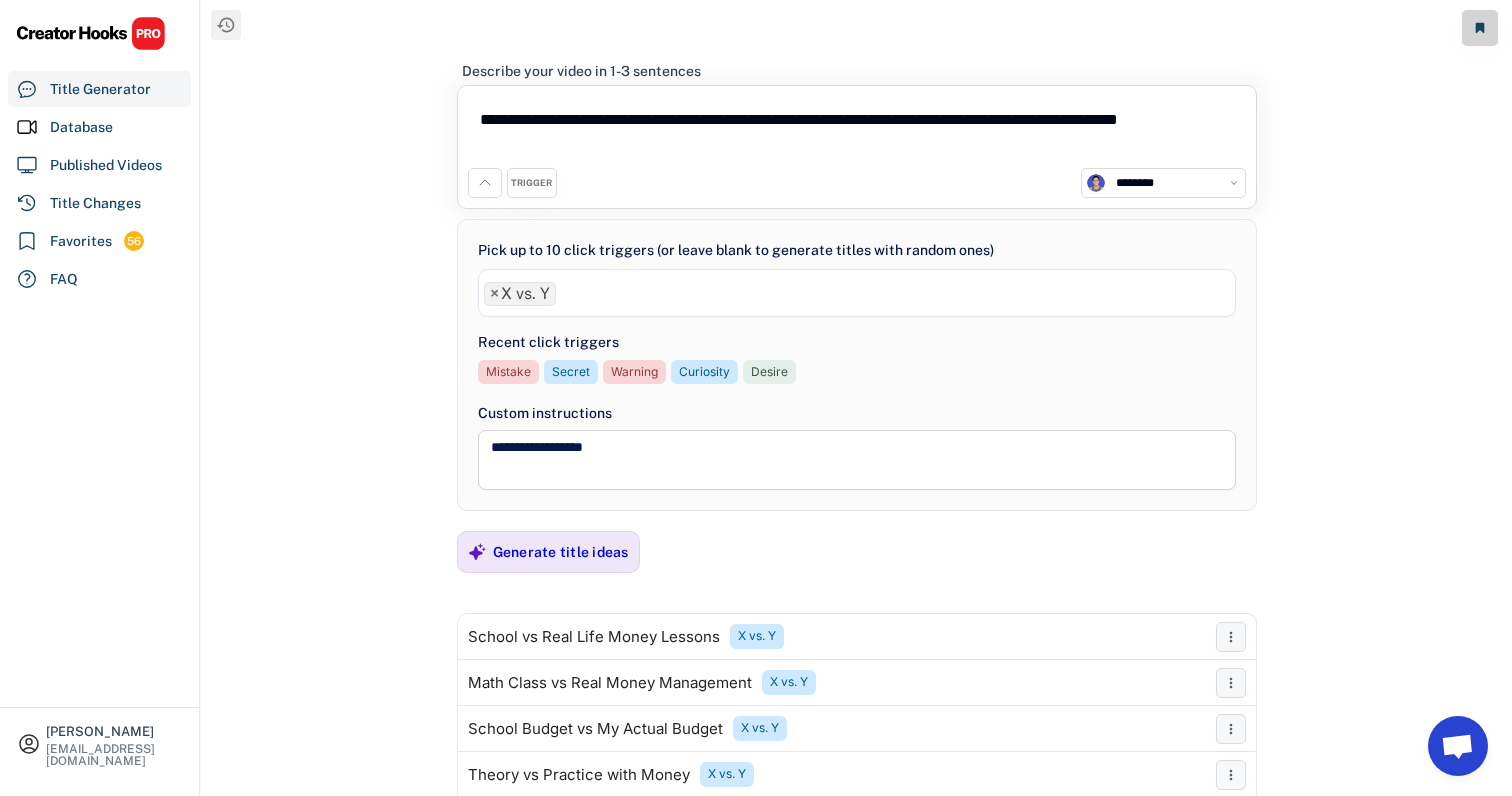 click on "×" at bounding box center [494, 294] 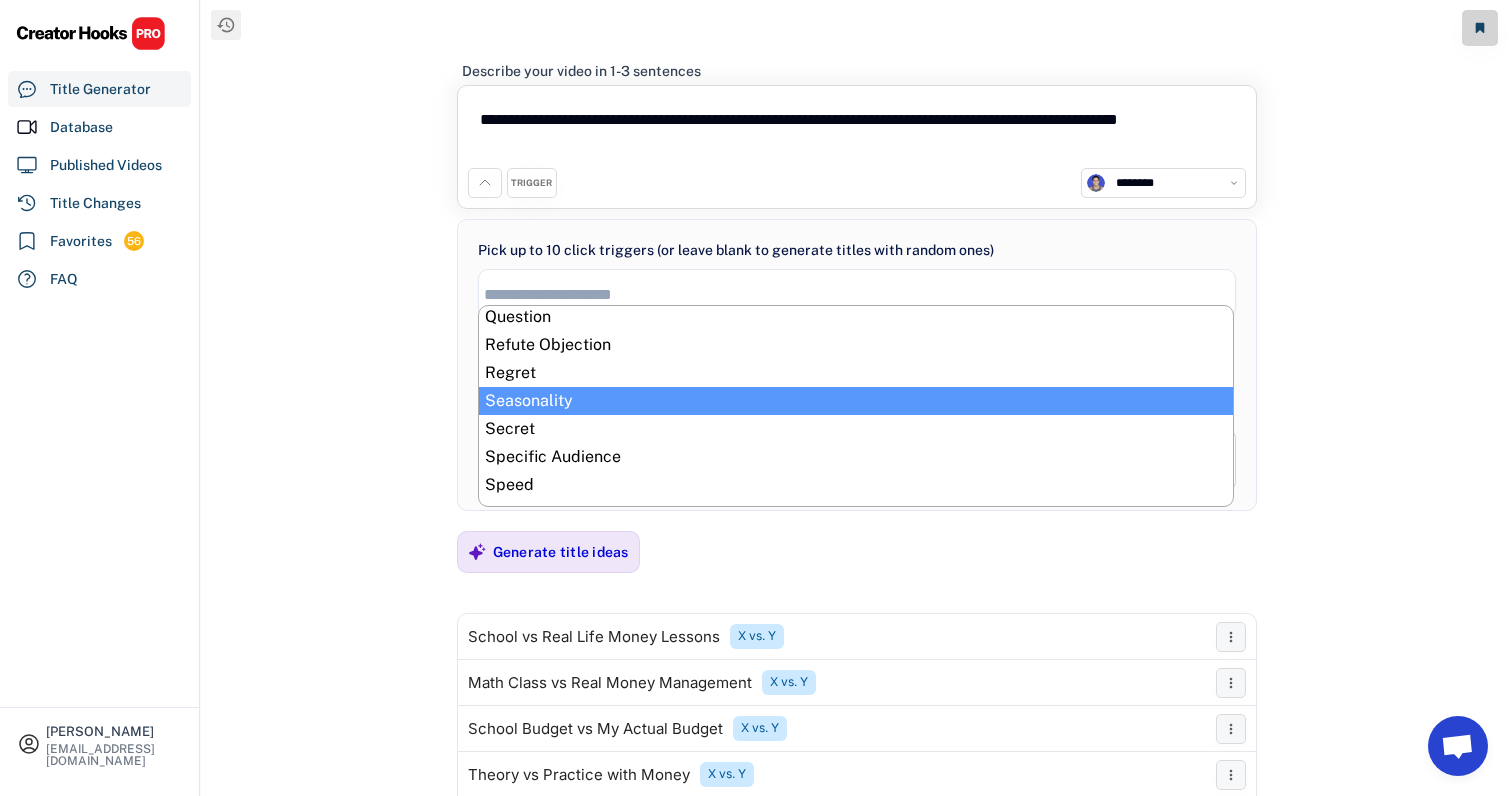 scroll, scrollTop: 769, scrollLeft: 0, axis: vertical 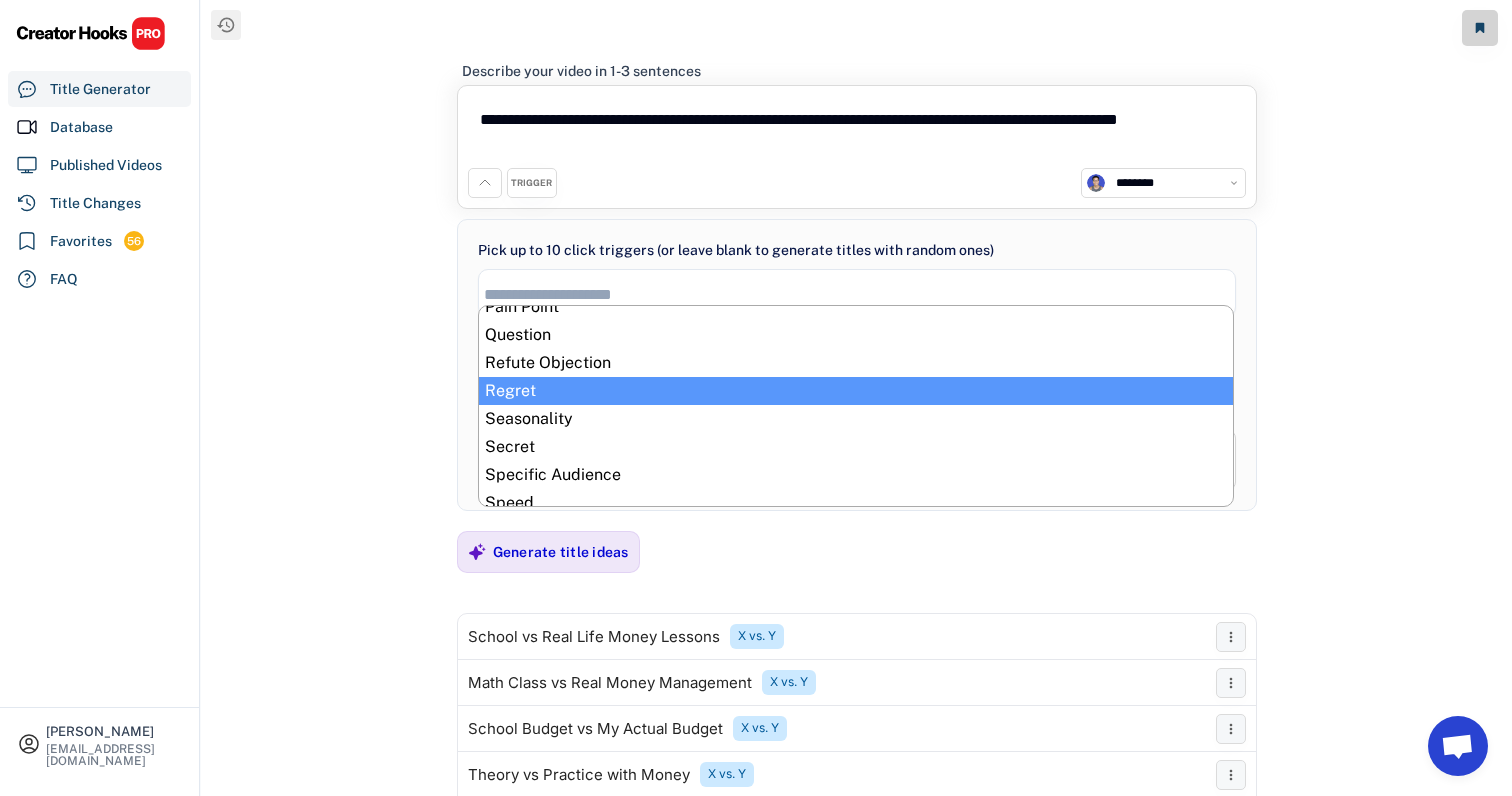 select on "**********" 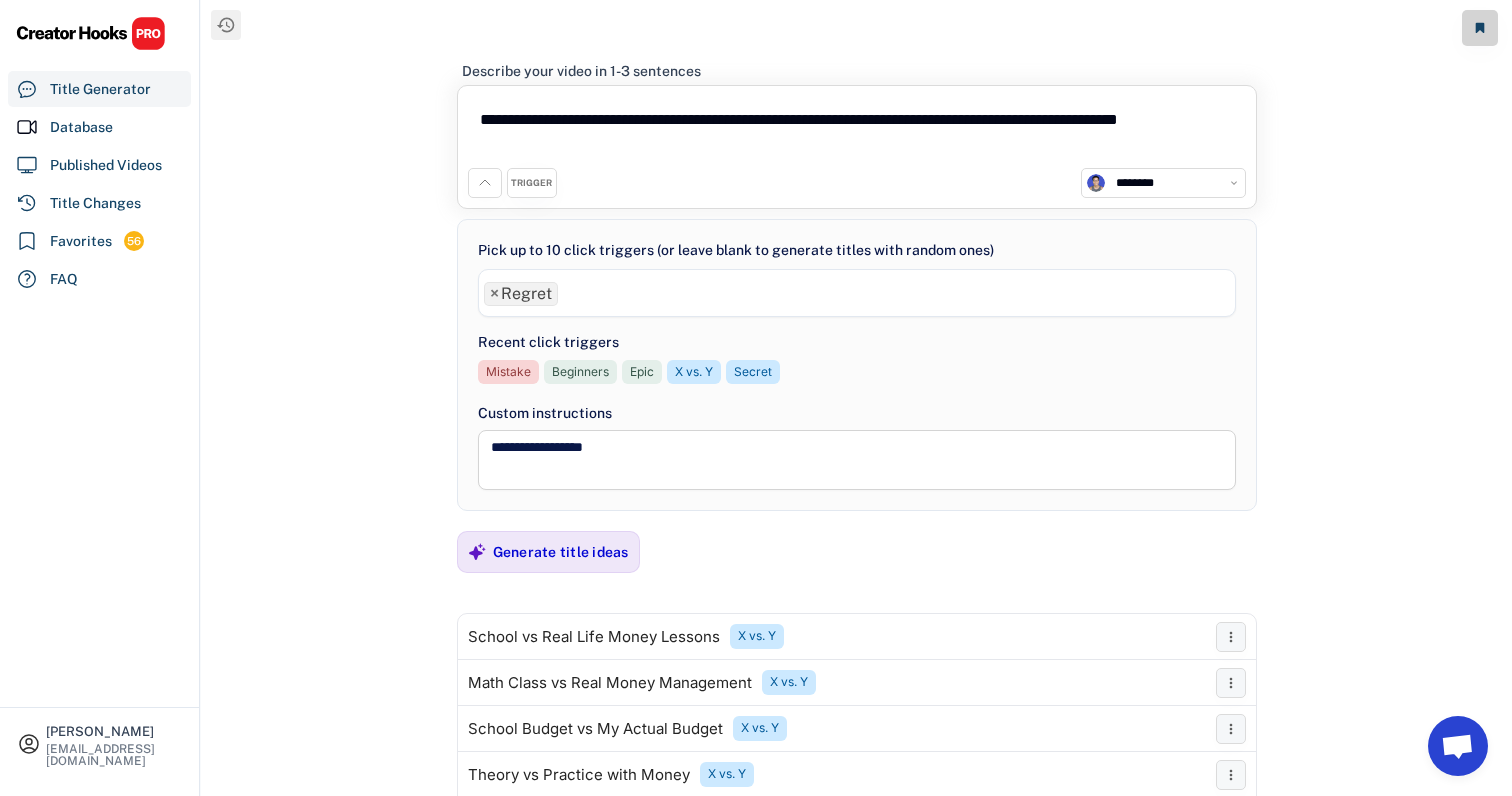 click on "**********" at bounding box center [857, 553] 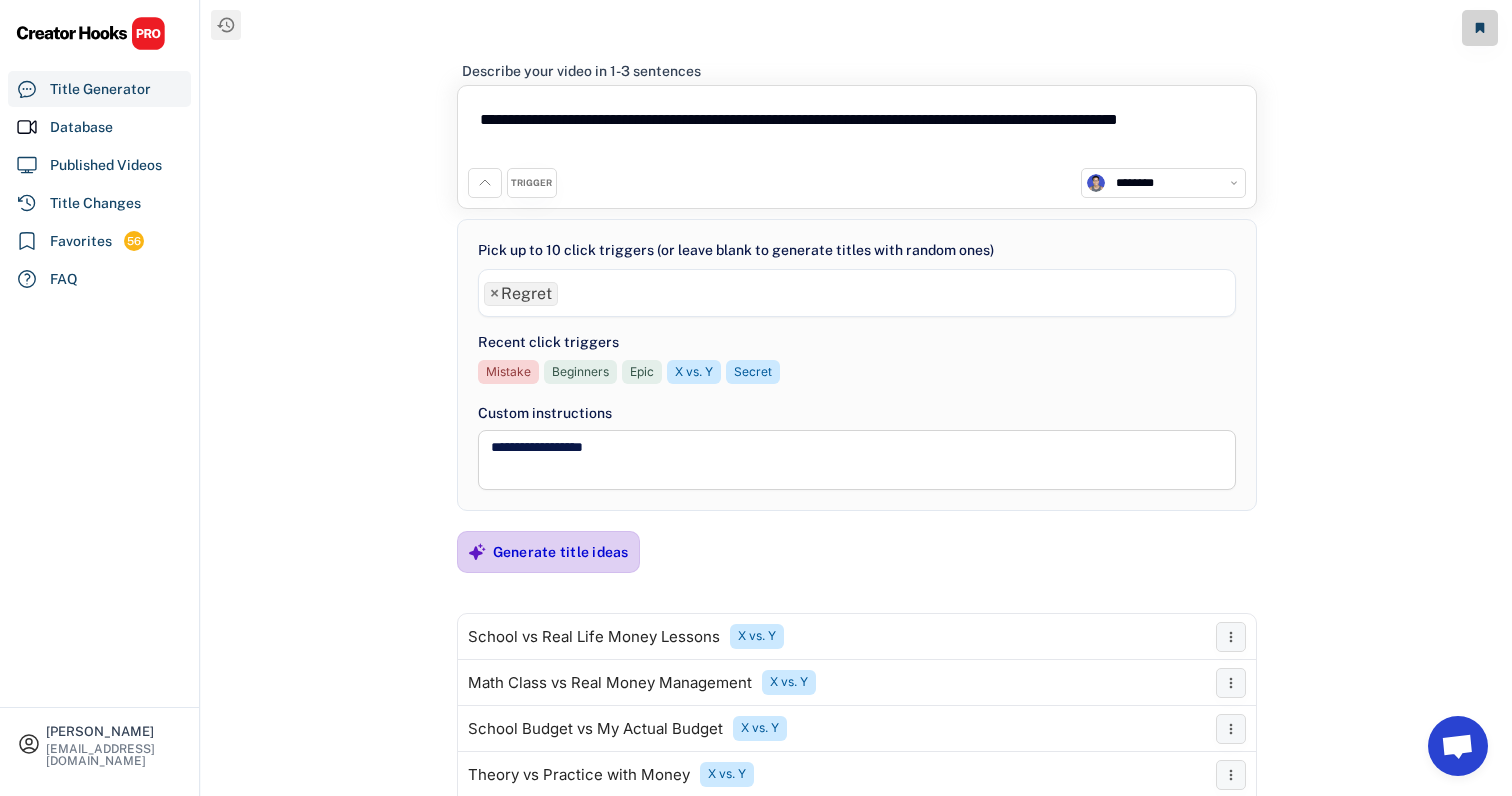 click on "Generate title ideas" at bounding box center (561, 552) 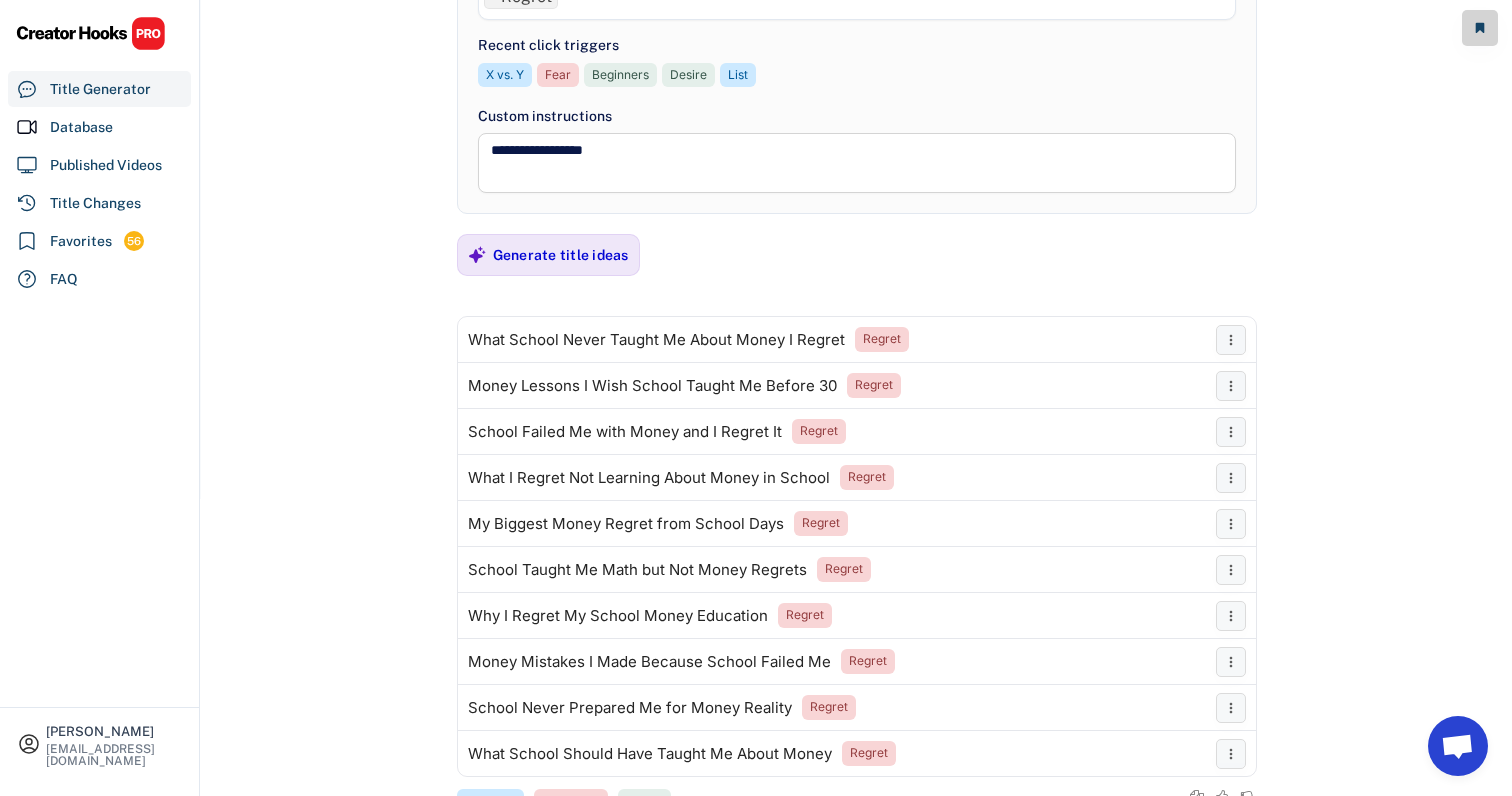 scroll, scrollTop: 366, scrollLeft: 0, axis: vertical 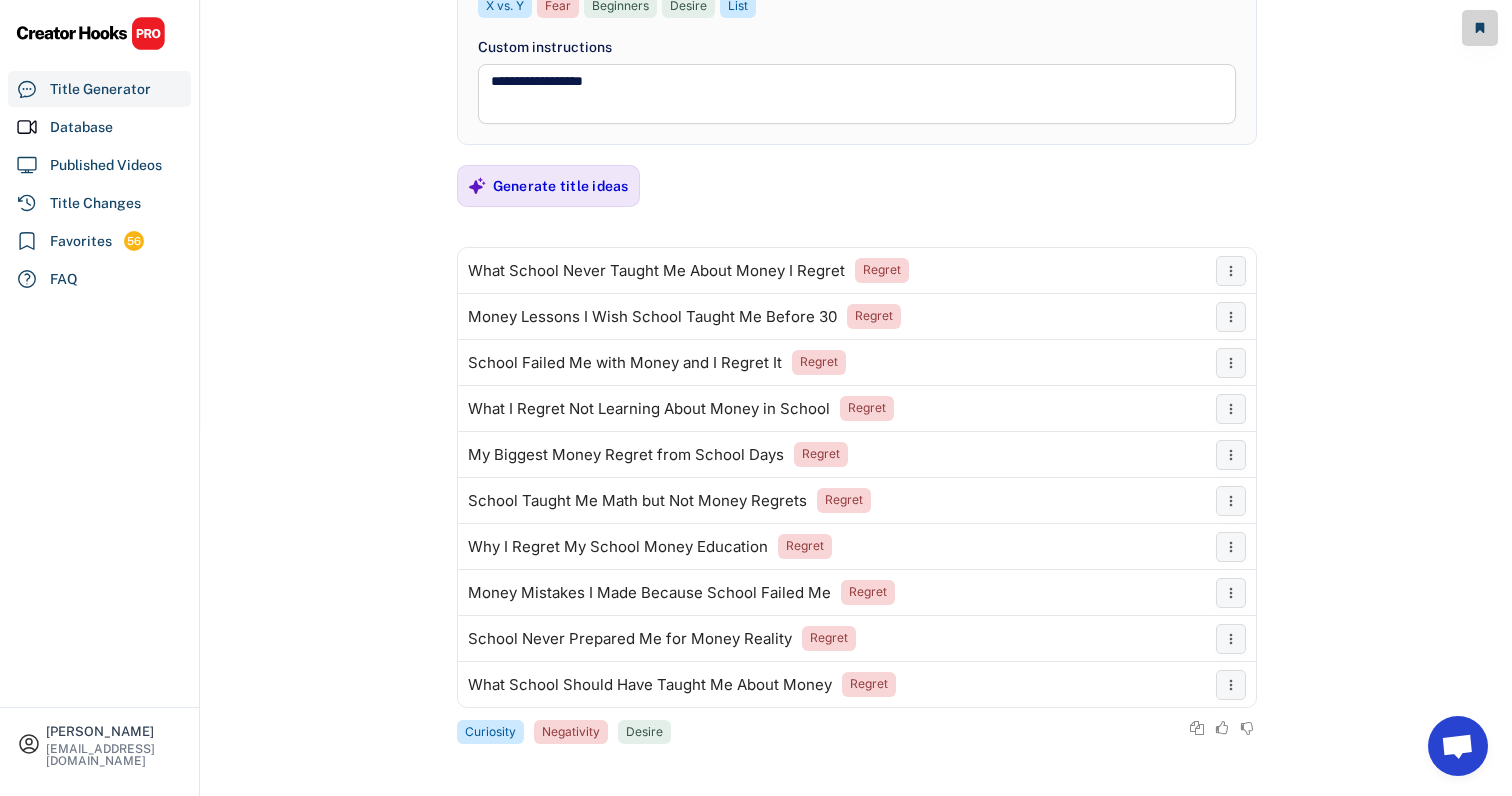 click on "**********" at bounding box center [856, 32] 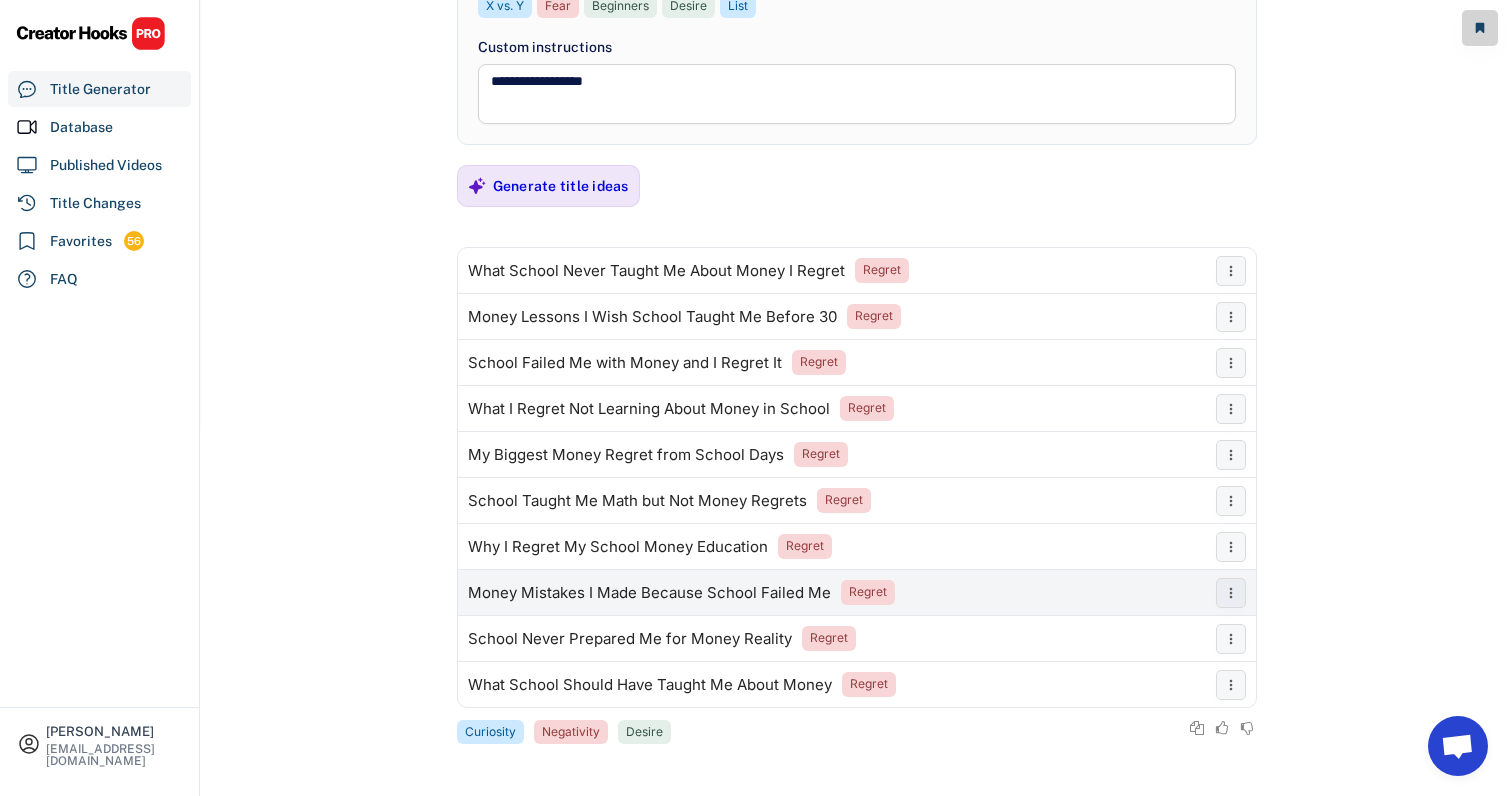 click on "Money Mistakes I Made Because School Failed Me" at bounding box center (649, 593) 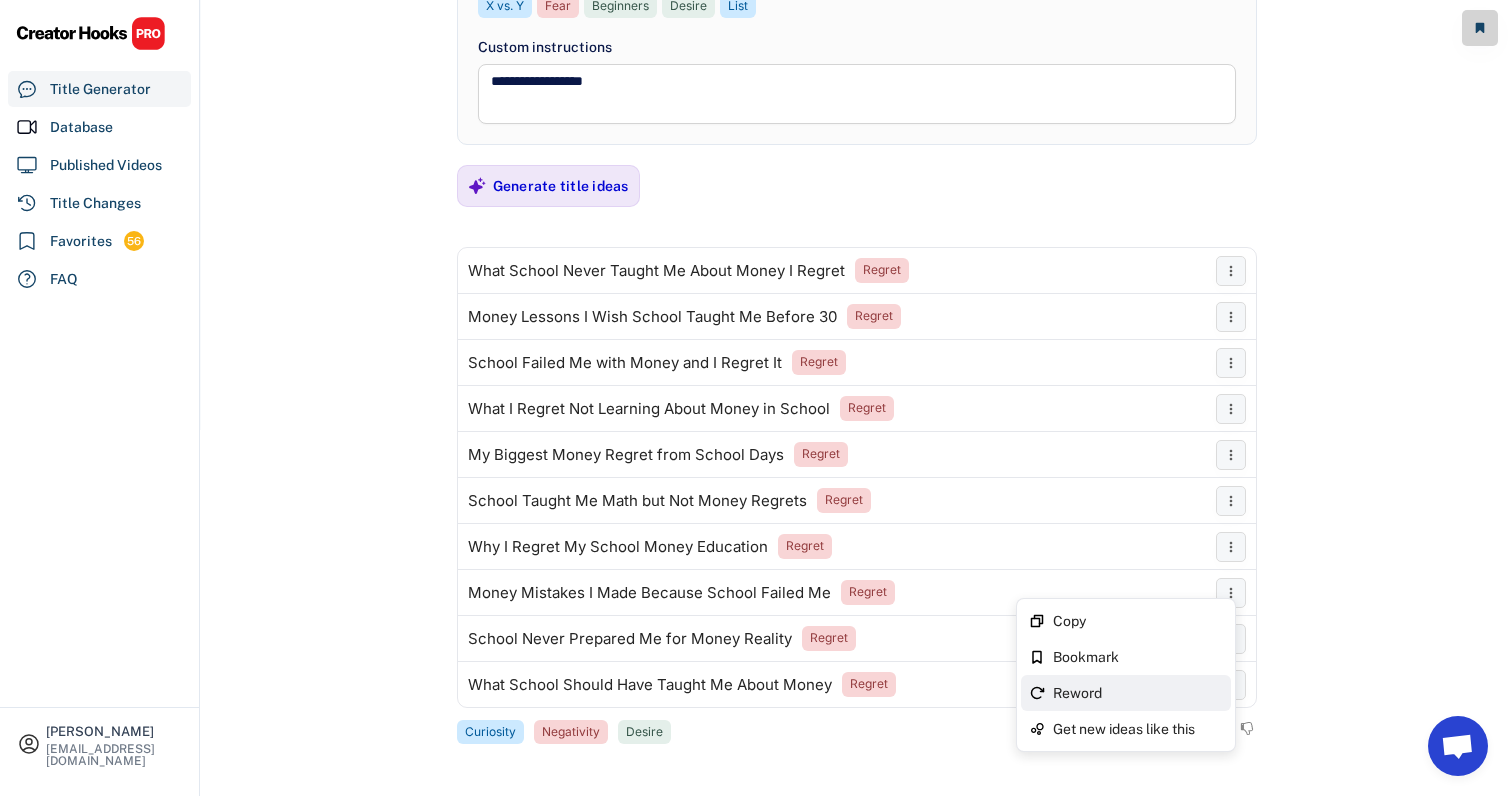 click on "Reword" at bounding box center (1126, 693) 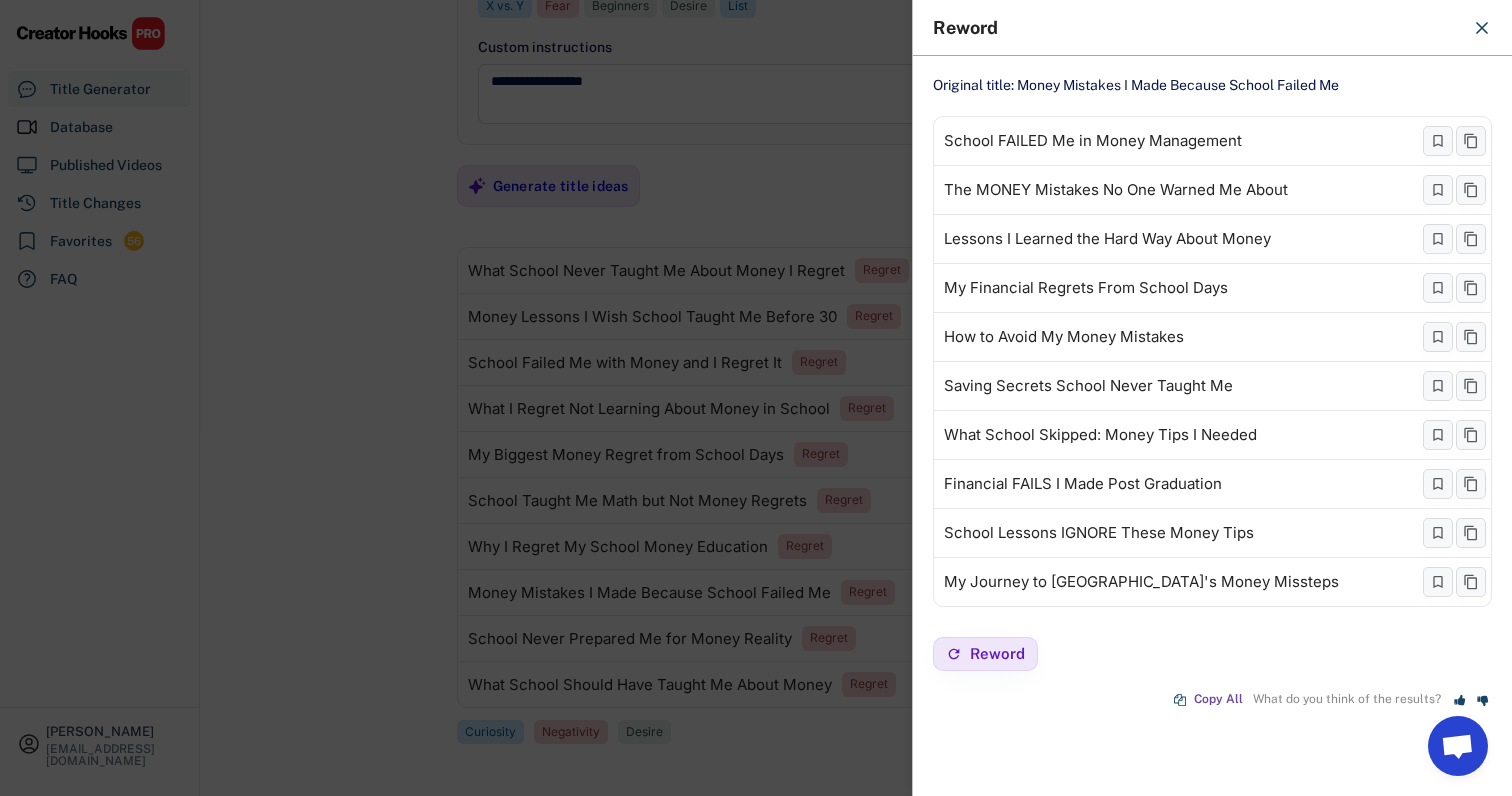 click at bounding box center [756, 398] 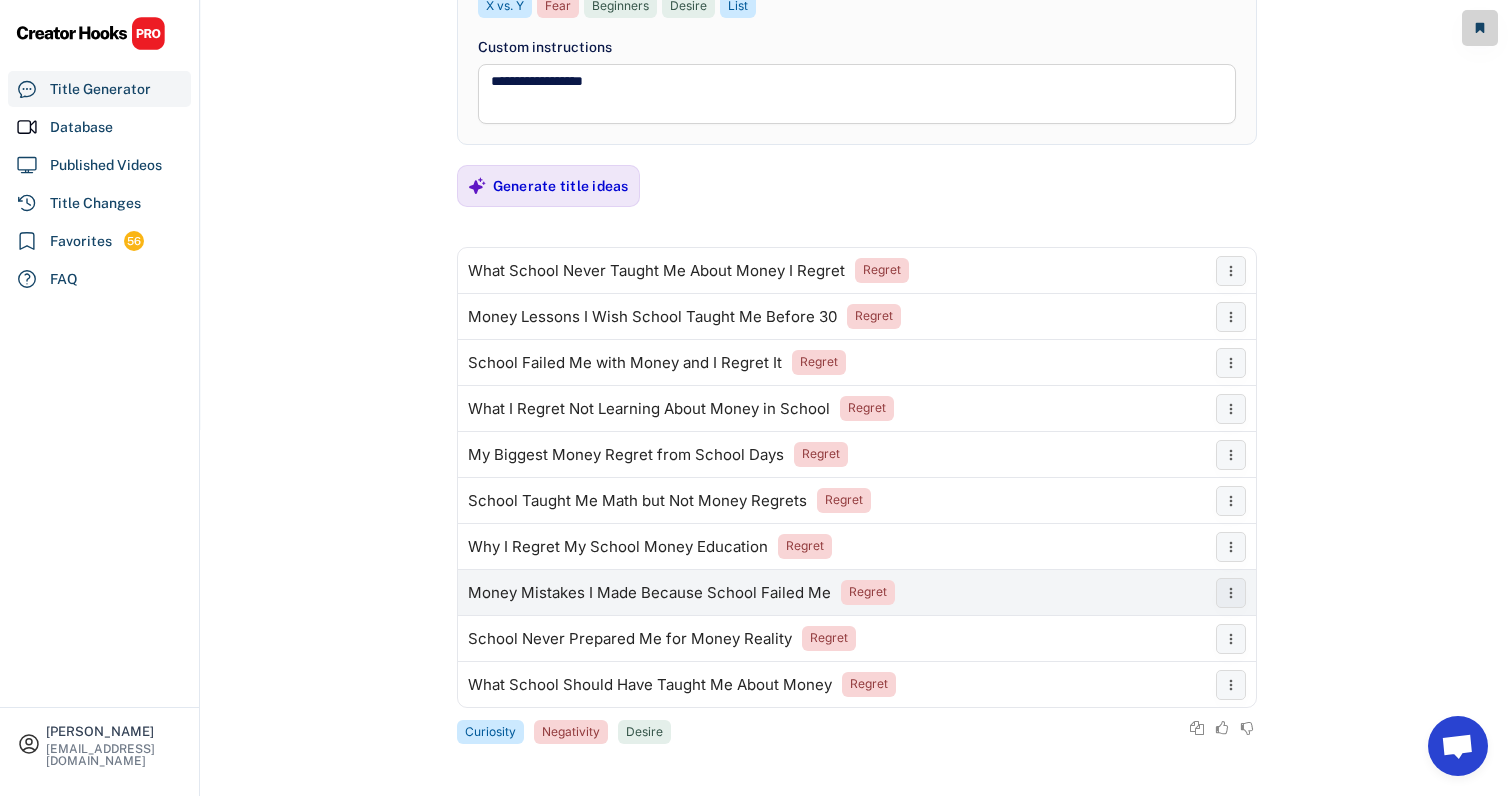 click on "Money Mistakes I Made Because School Failed Me" at bounding box center [649, 593] 